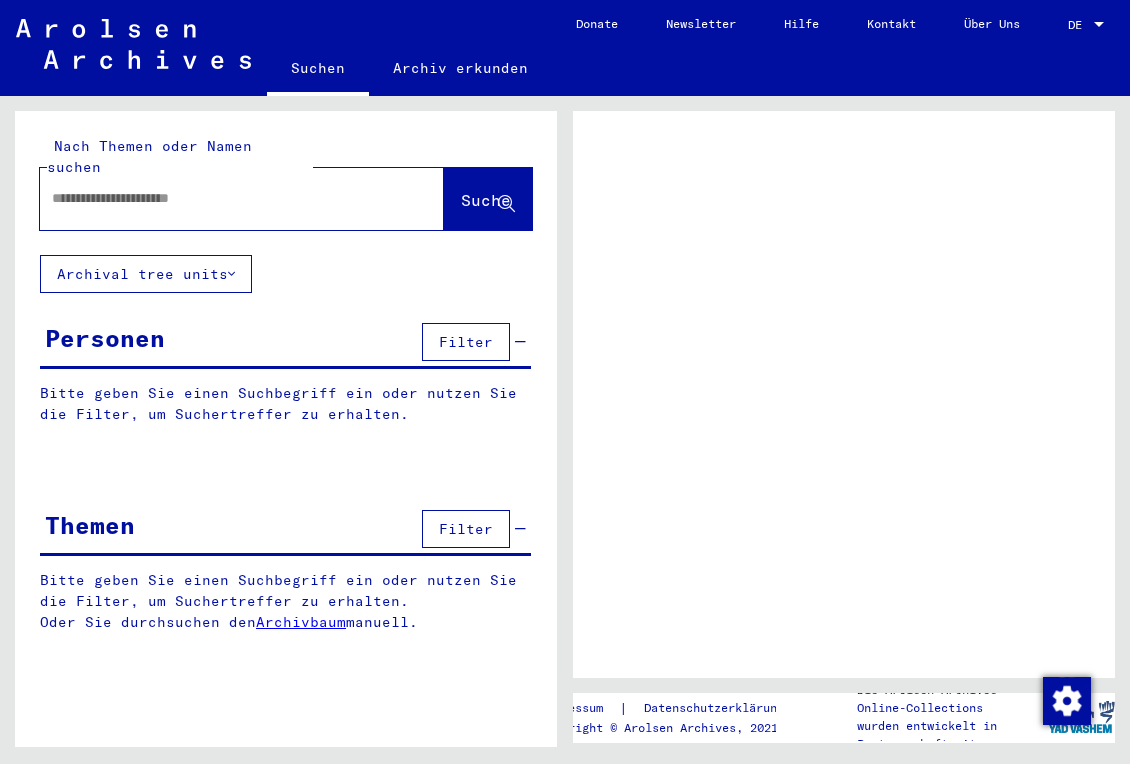 scroll, scrollTop: 0, scrollLeft: 0, axis: both 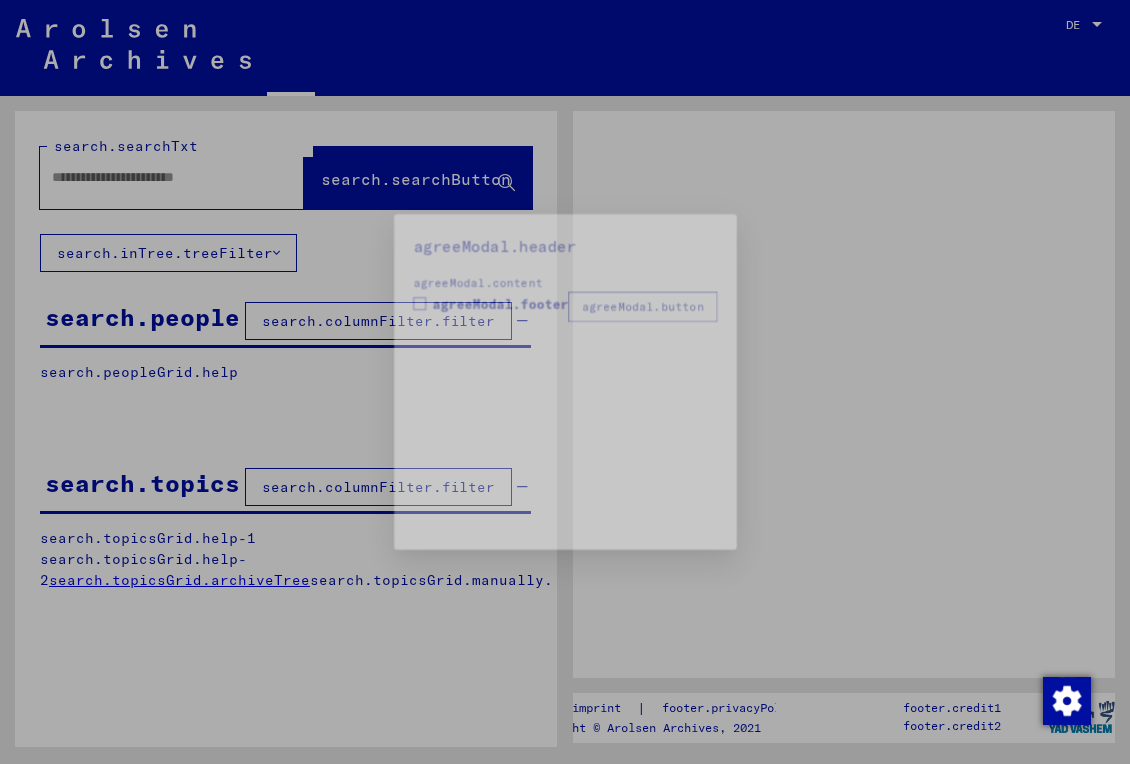 click at bounding box center [565, 382] 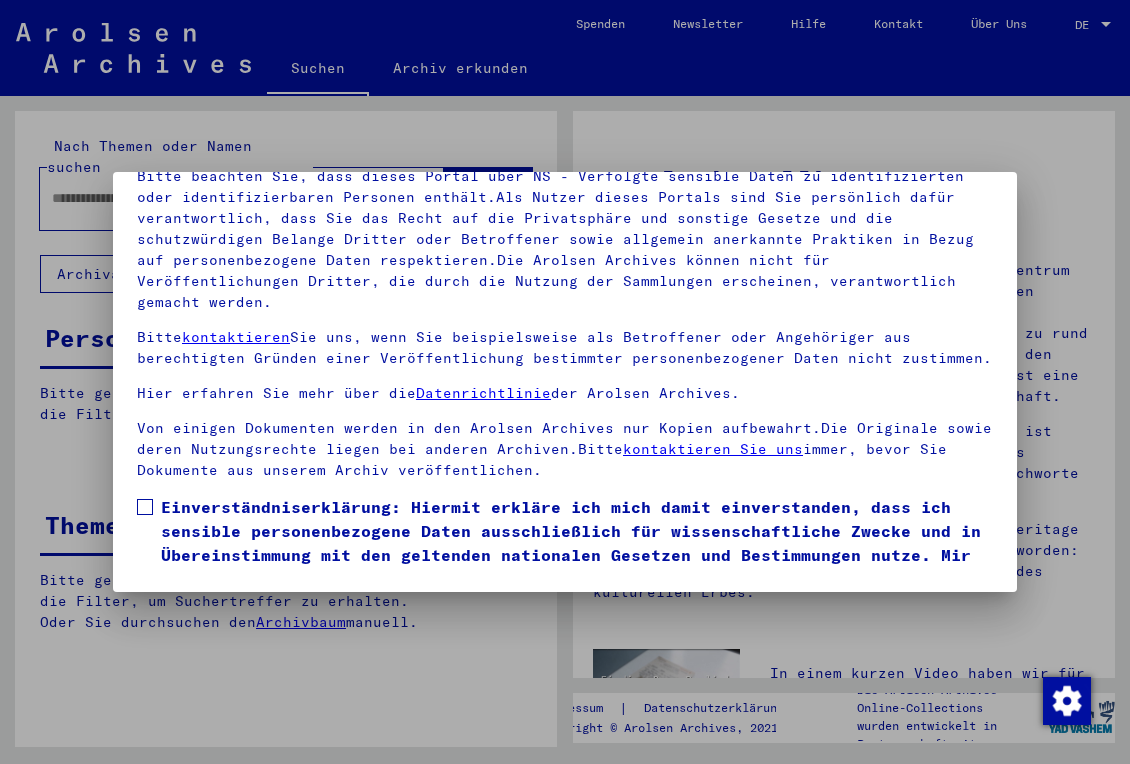 scroll, scrollTop: 177, scrollLeft: 0, axis: vertical 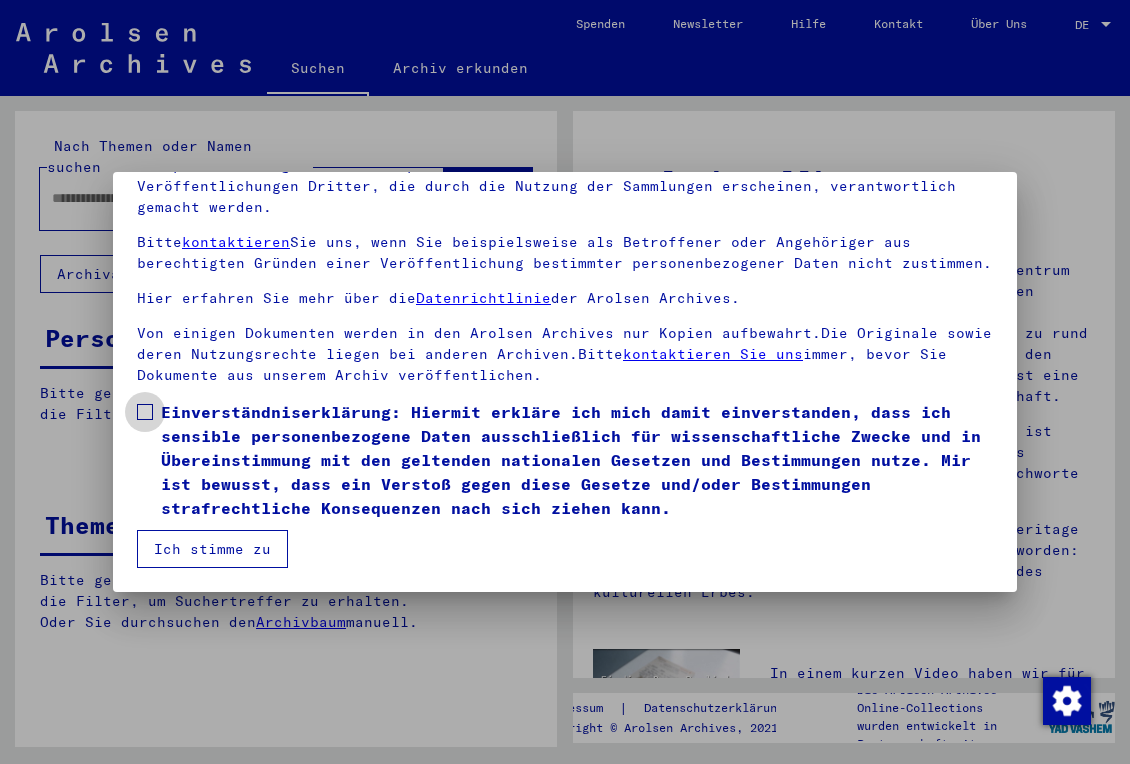 click at bounding box center (145, 412) 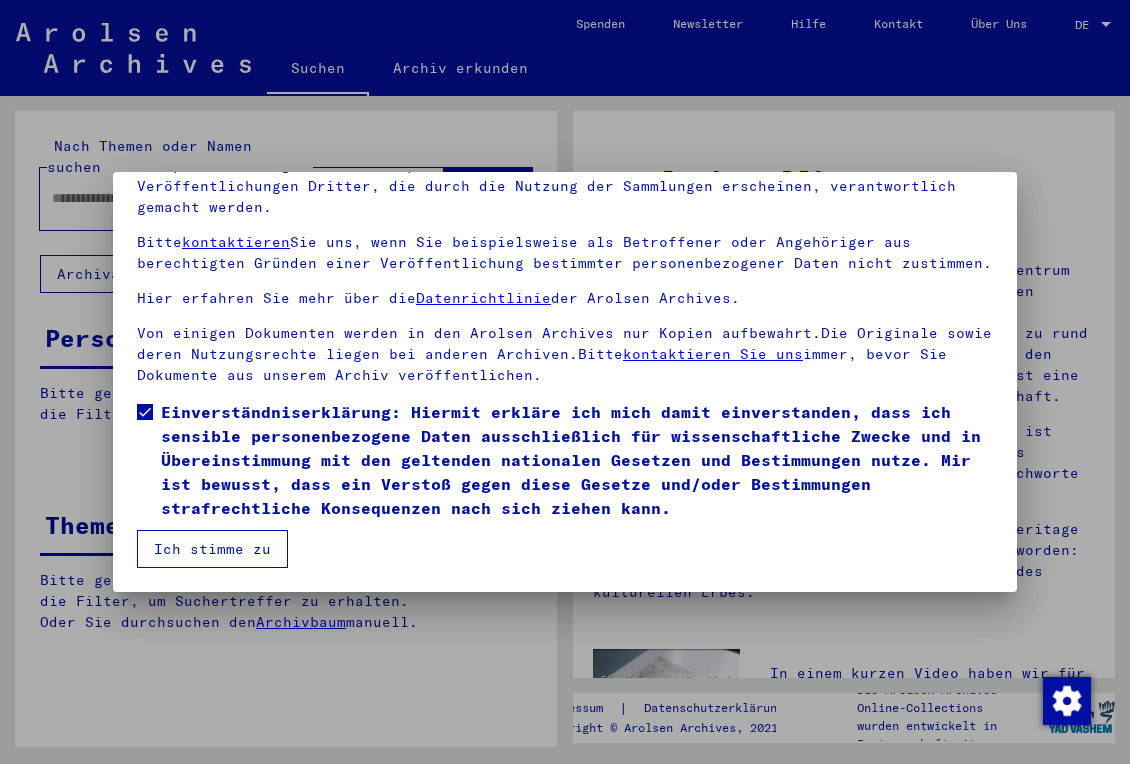 click on "Ich stimme zu" at bounding box center [212, 549] 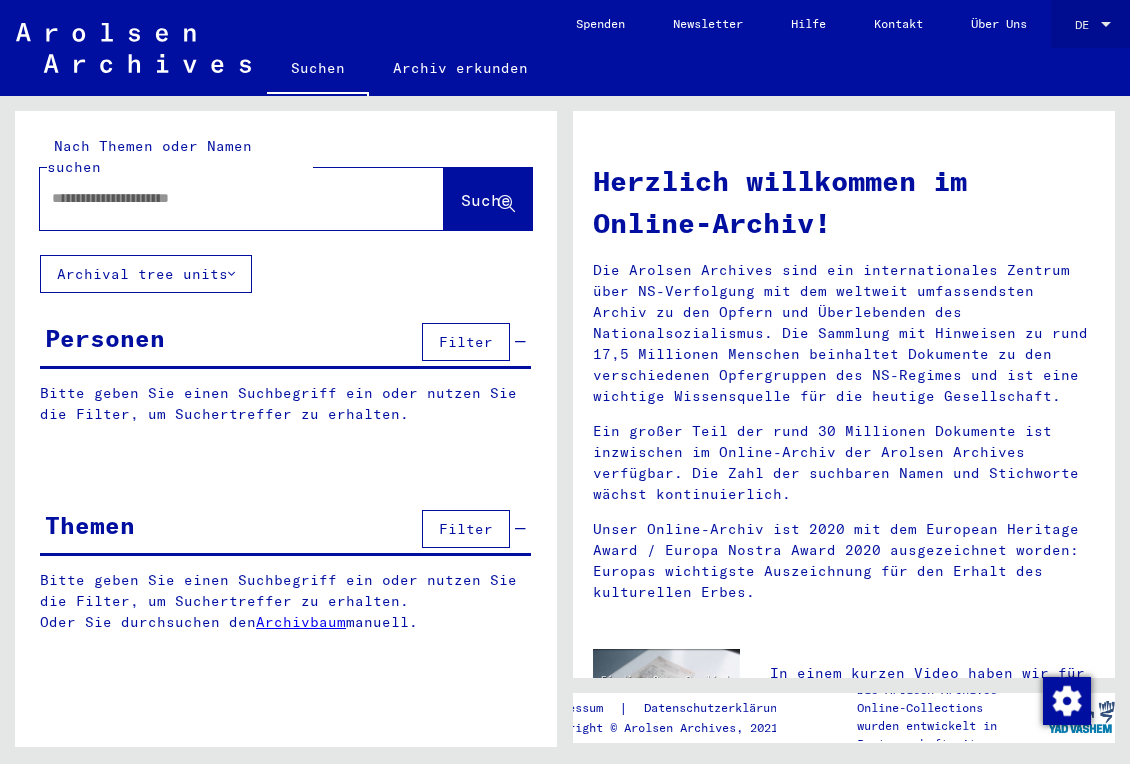 click at bounding box center [1106, 24] 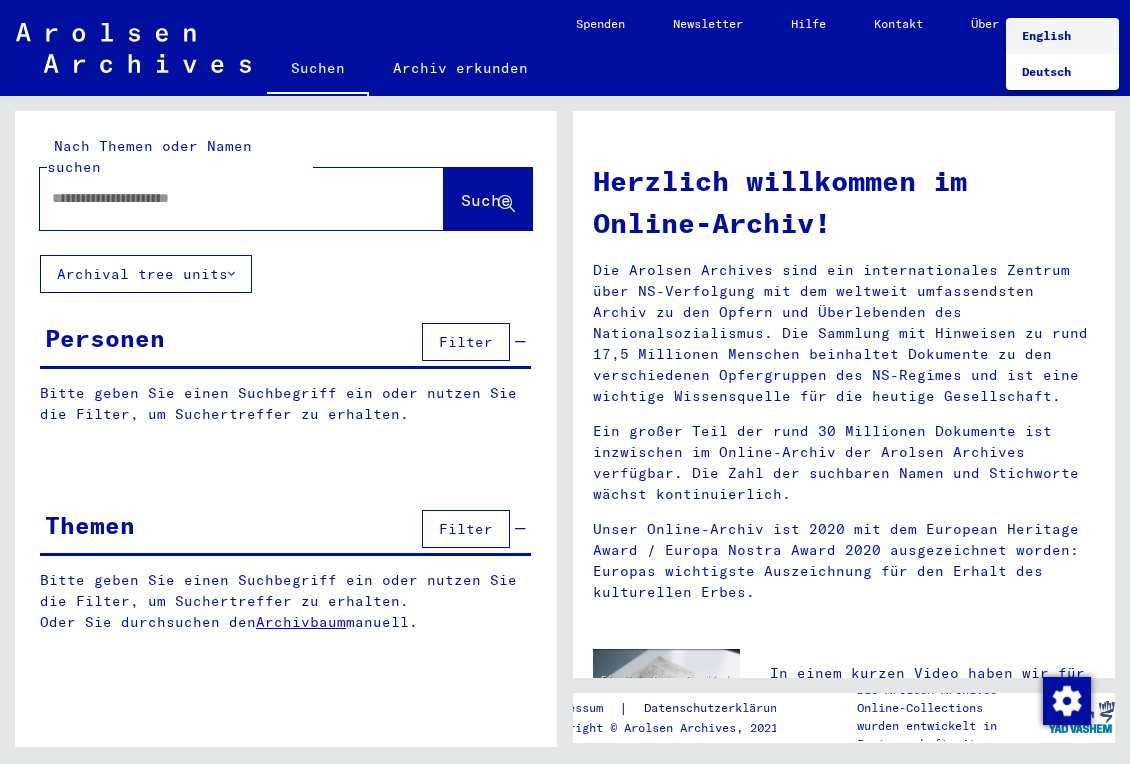 click on "English" at bounding box center [1062, 36] 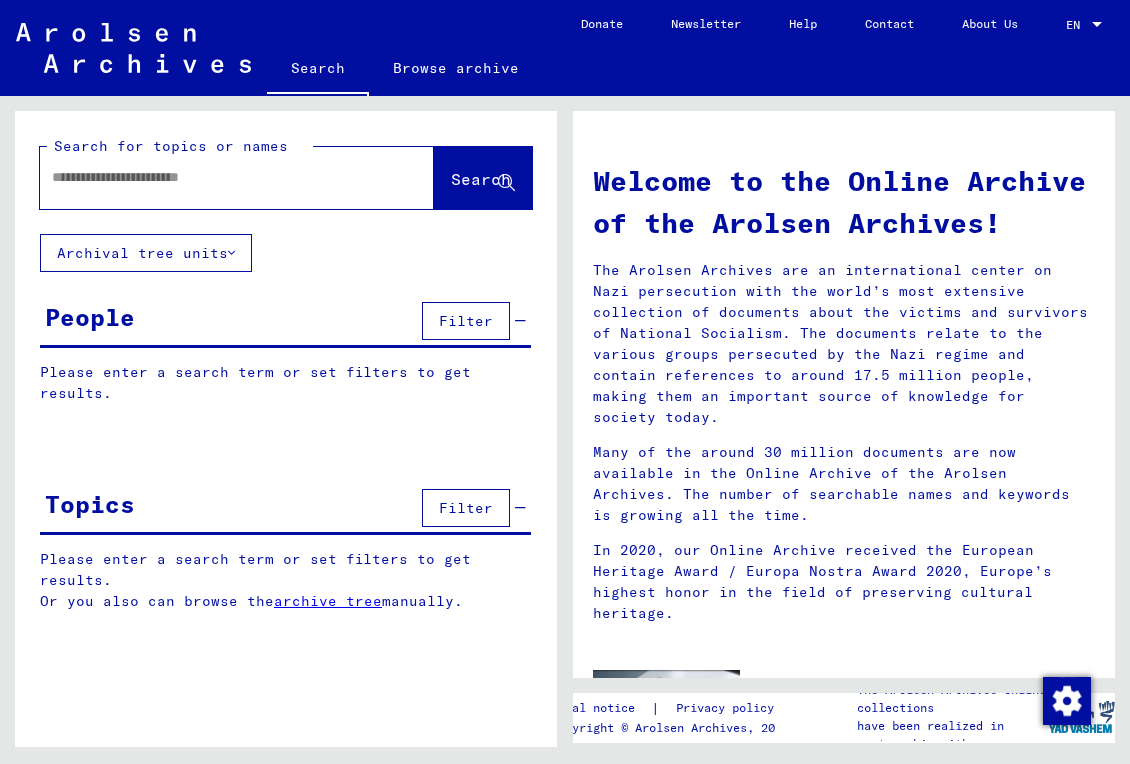 click at bounding box center [213, 177] 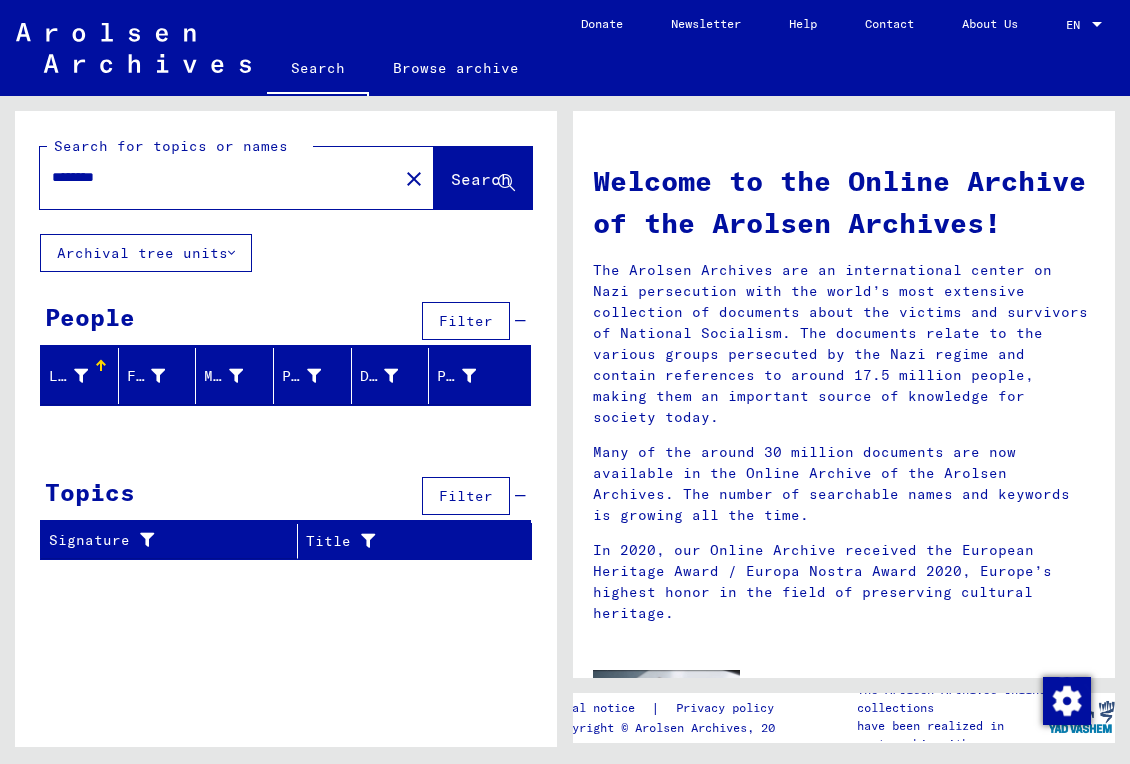 drag, startPoint x: 255, startPoint y: 177, endPoint x: 23, endPoint y: 188, distance: 232.26064 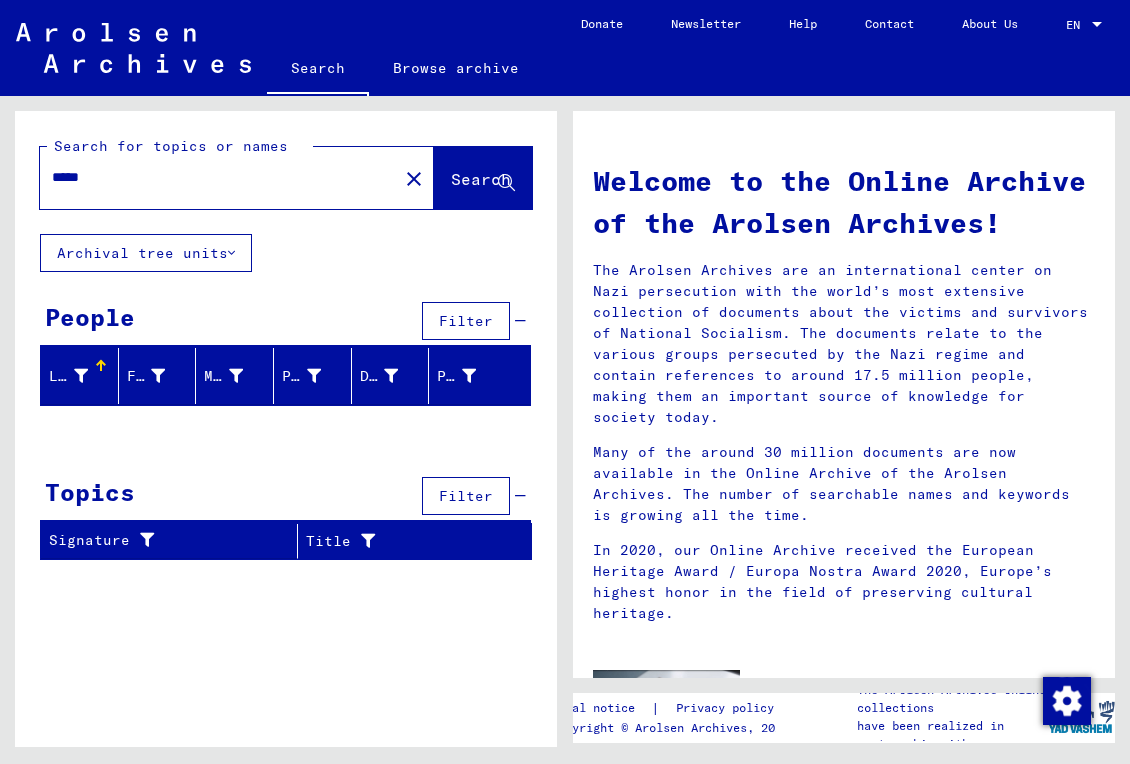 type on "*****" 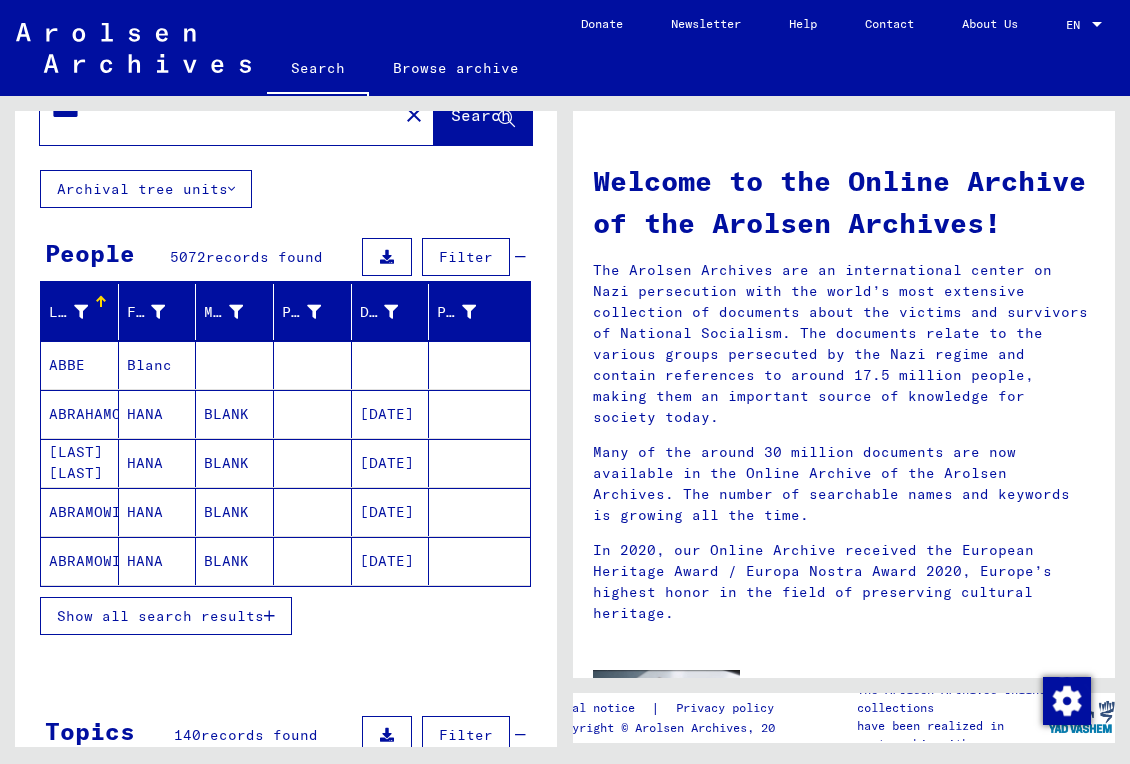 scroll, scrollTop: 108, scrollLeft: 0, axis: vertical 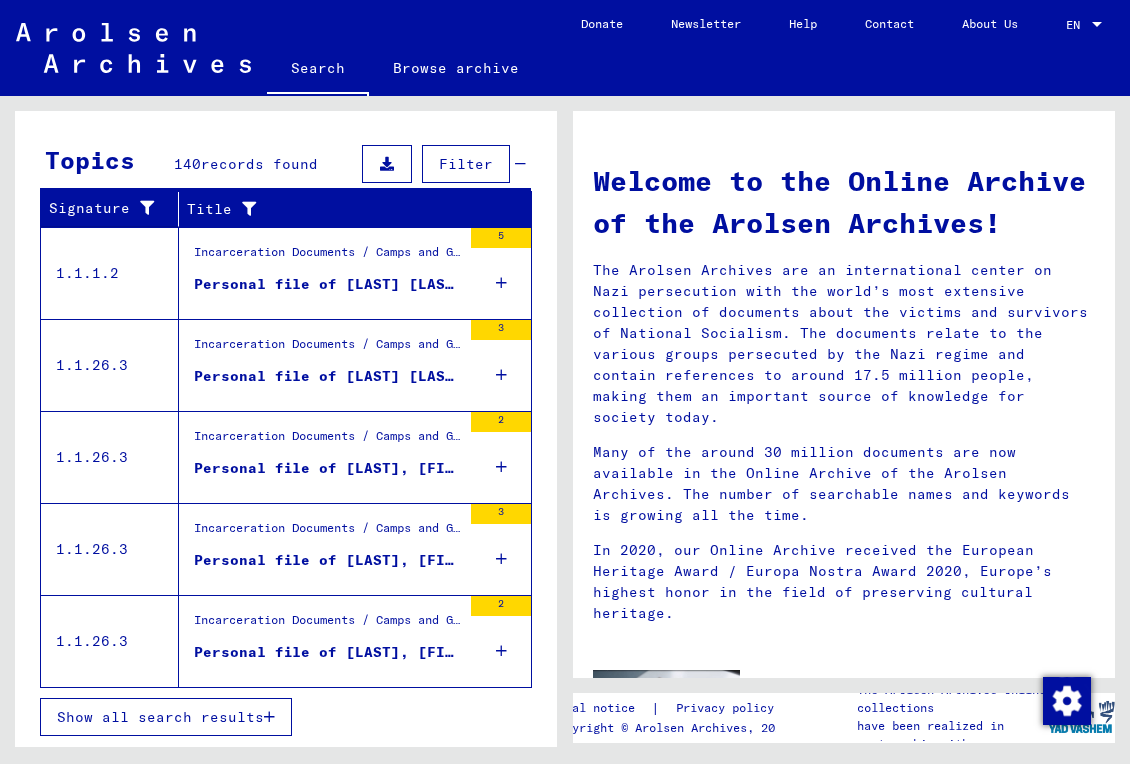 click at bounding box center (501, 283) 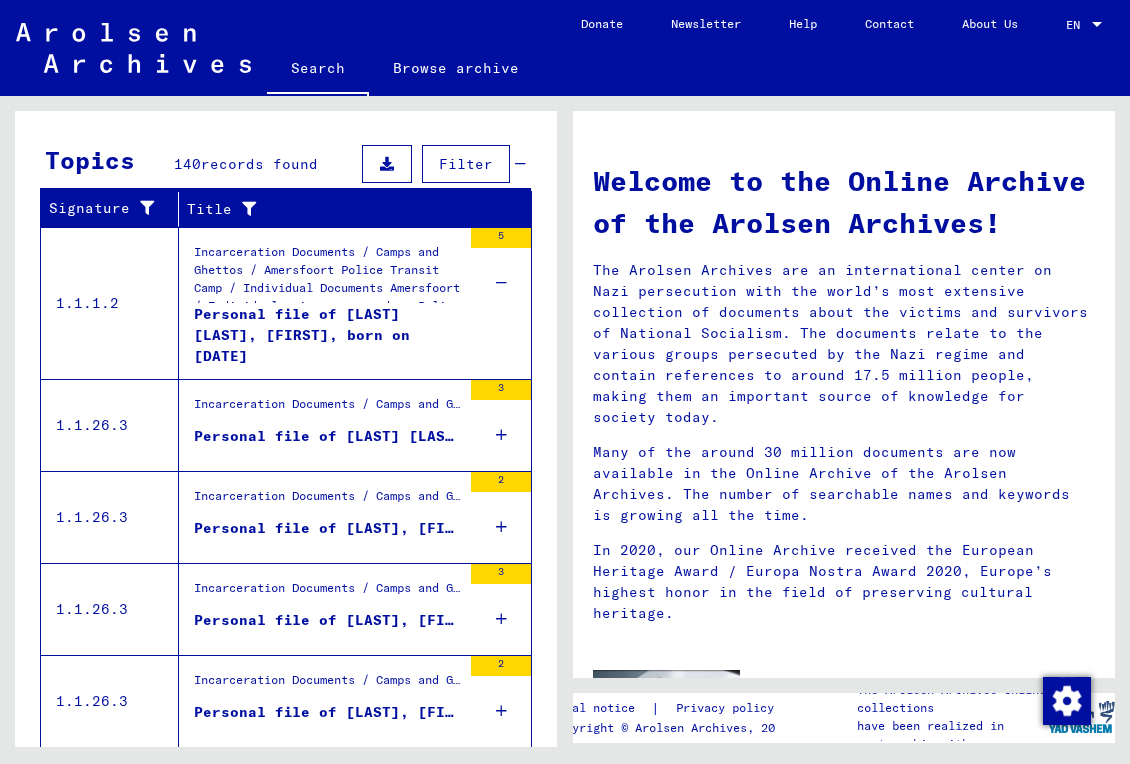 click at bounding box center (501, 435) 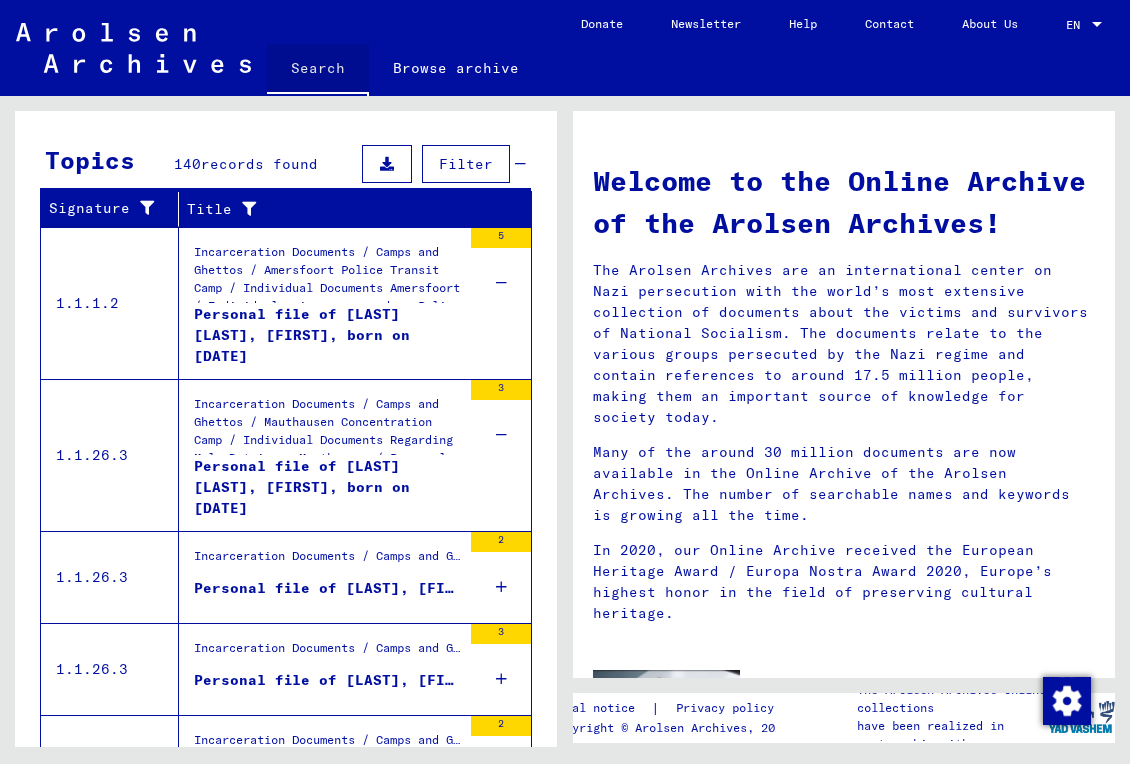click on "Search" 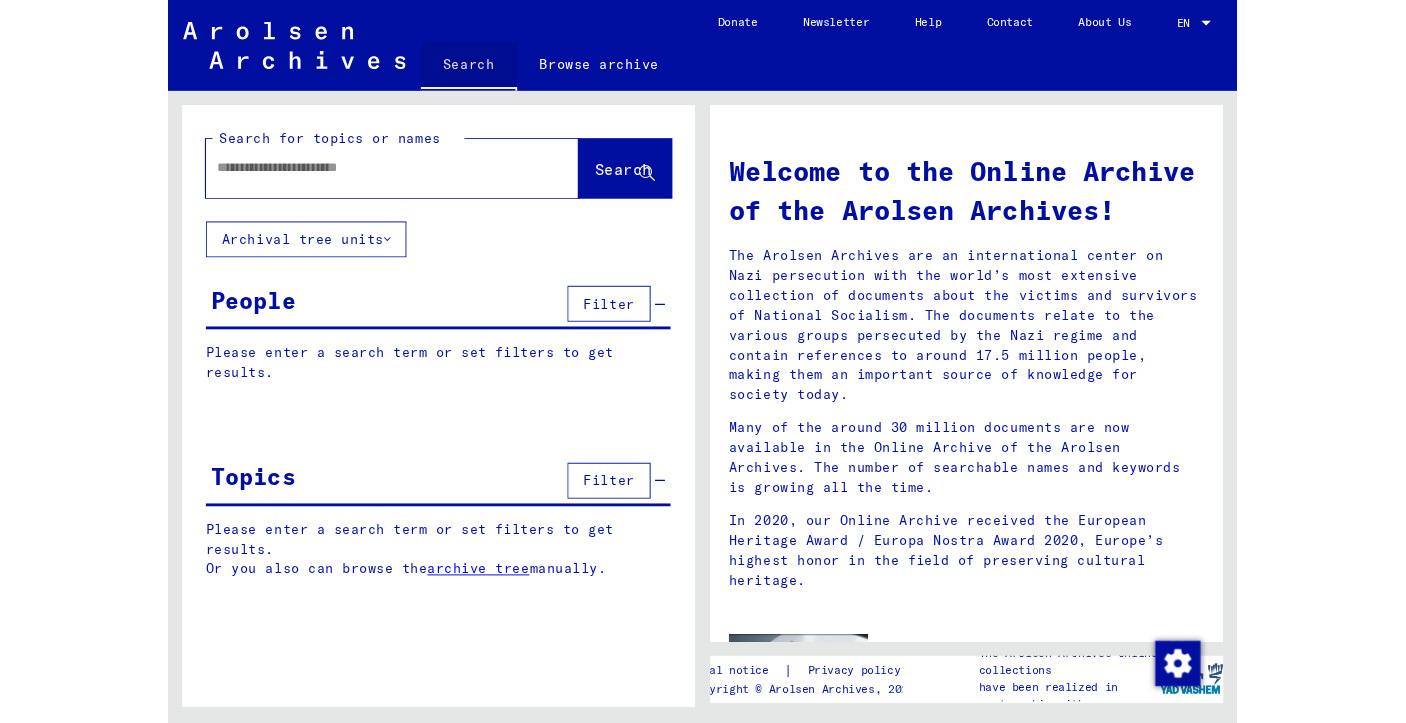 scroll, scrollTop: 0, scrollLeft: 0, axis: both 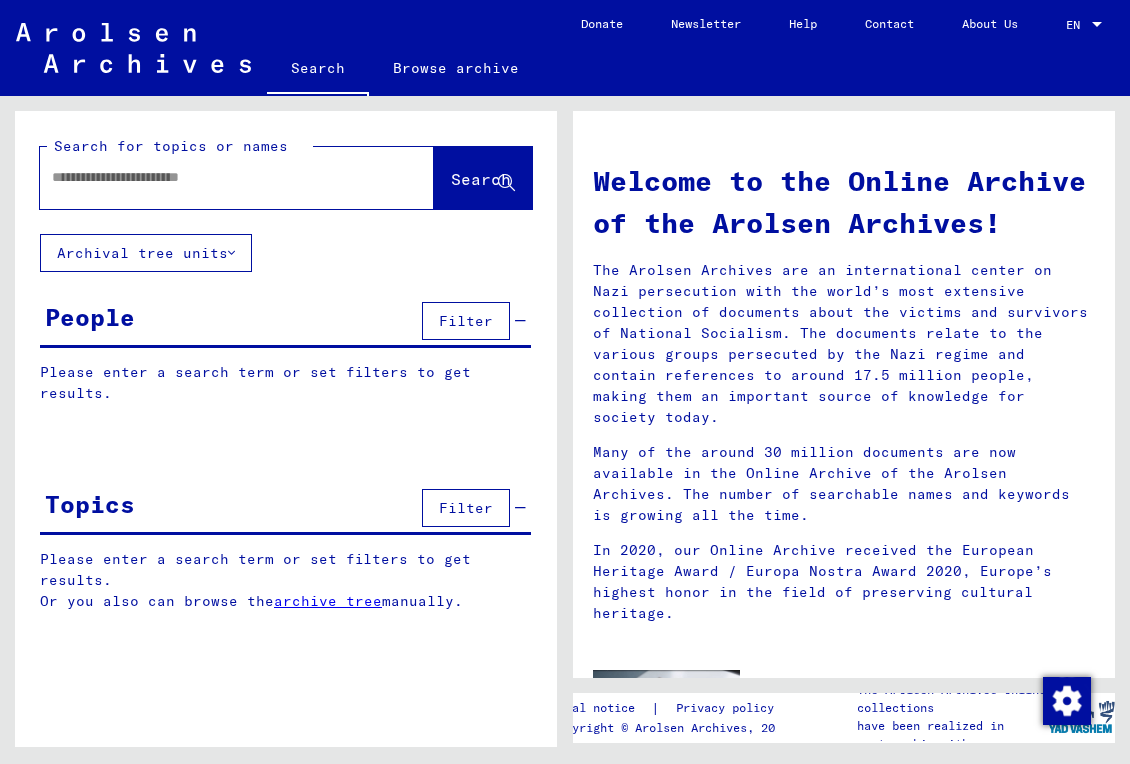 click at bounding box center (213, 177) 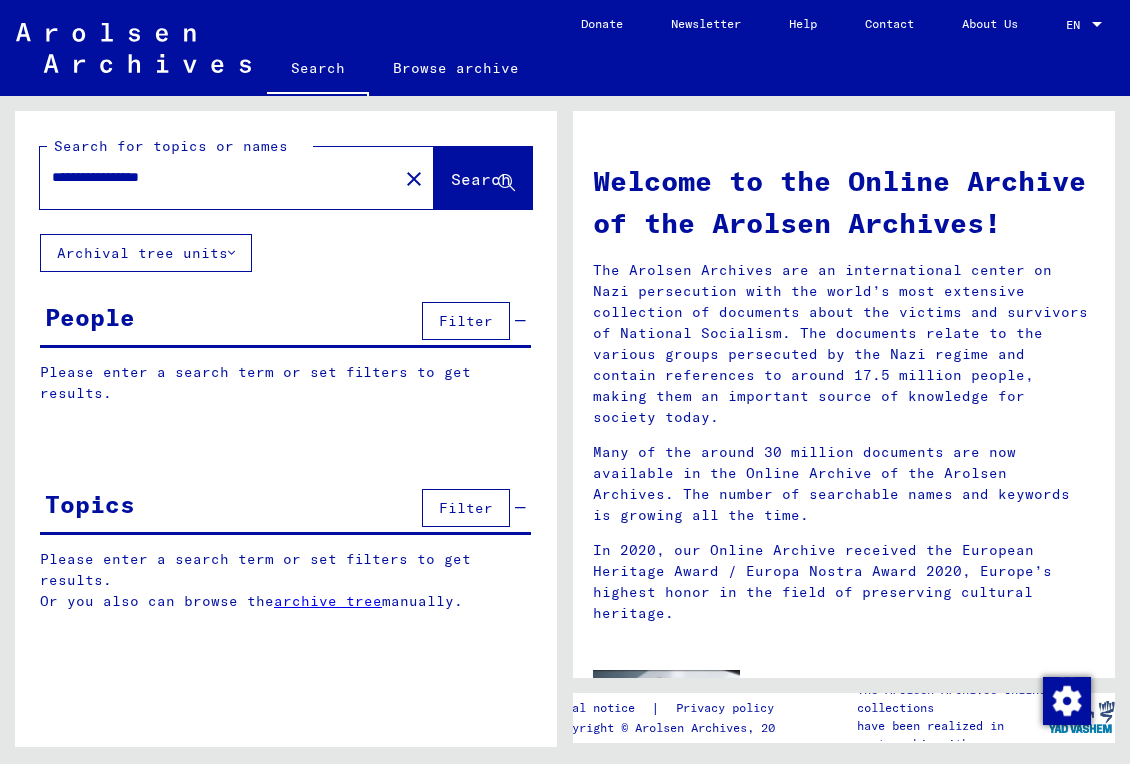 type on "**********" 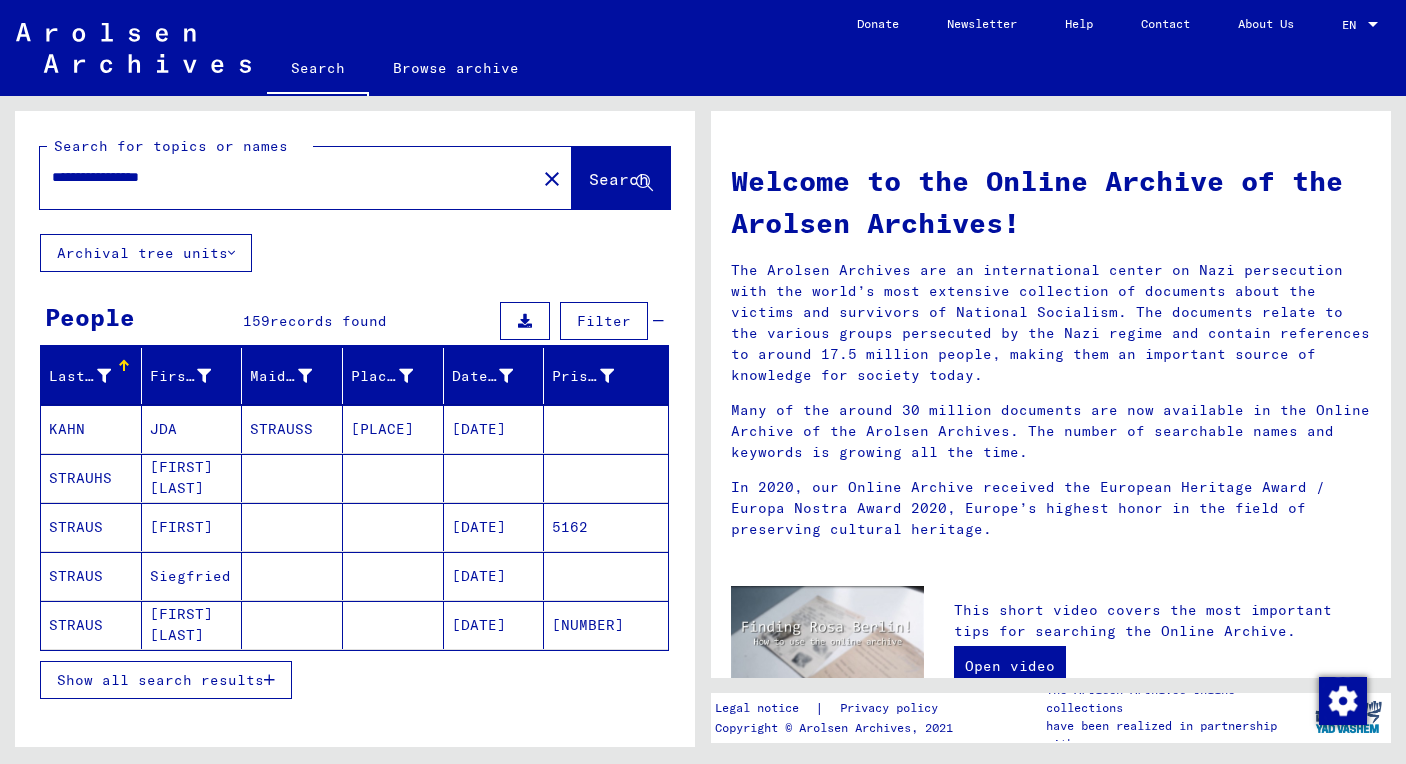 click on "Show all search results" at bounding box center [160, 680] 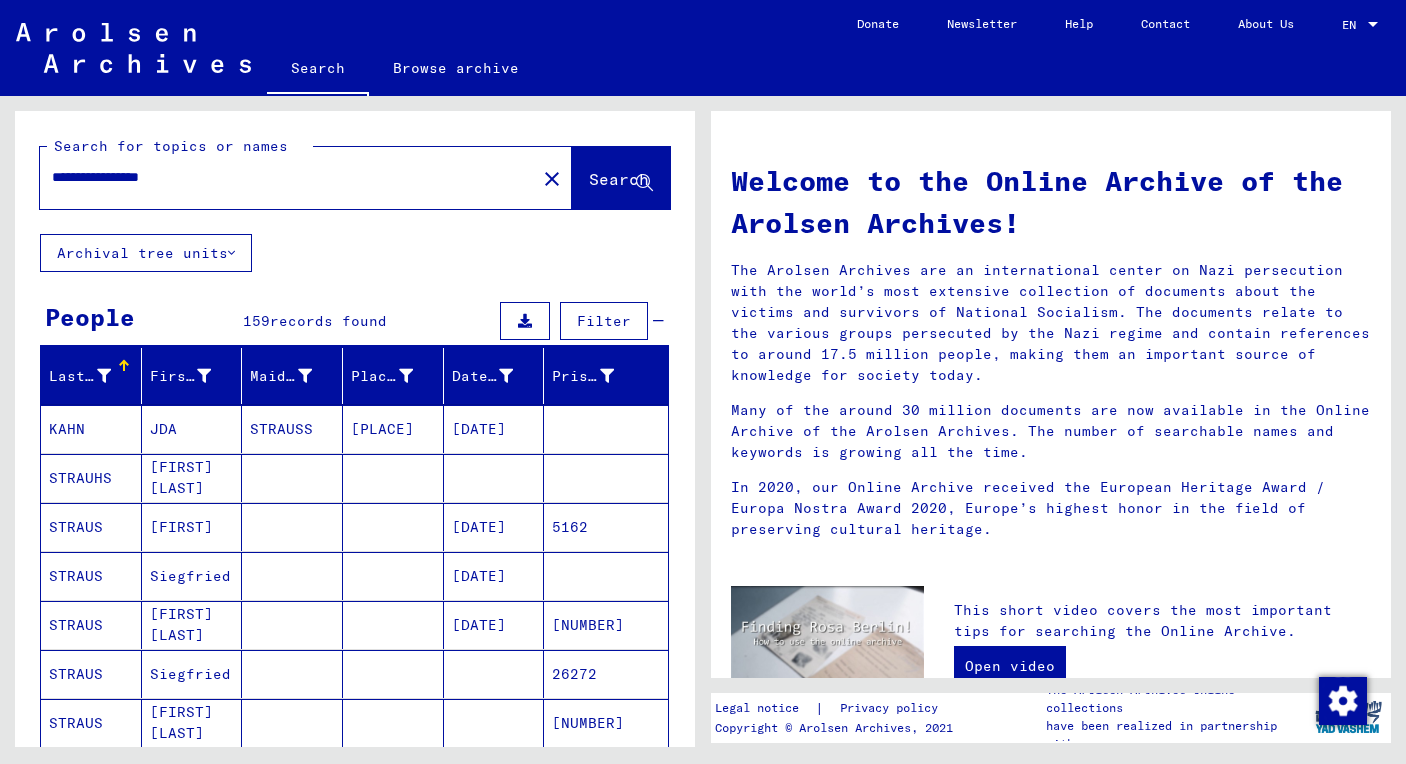 click on "**********" 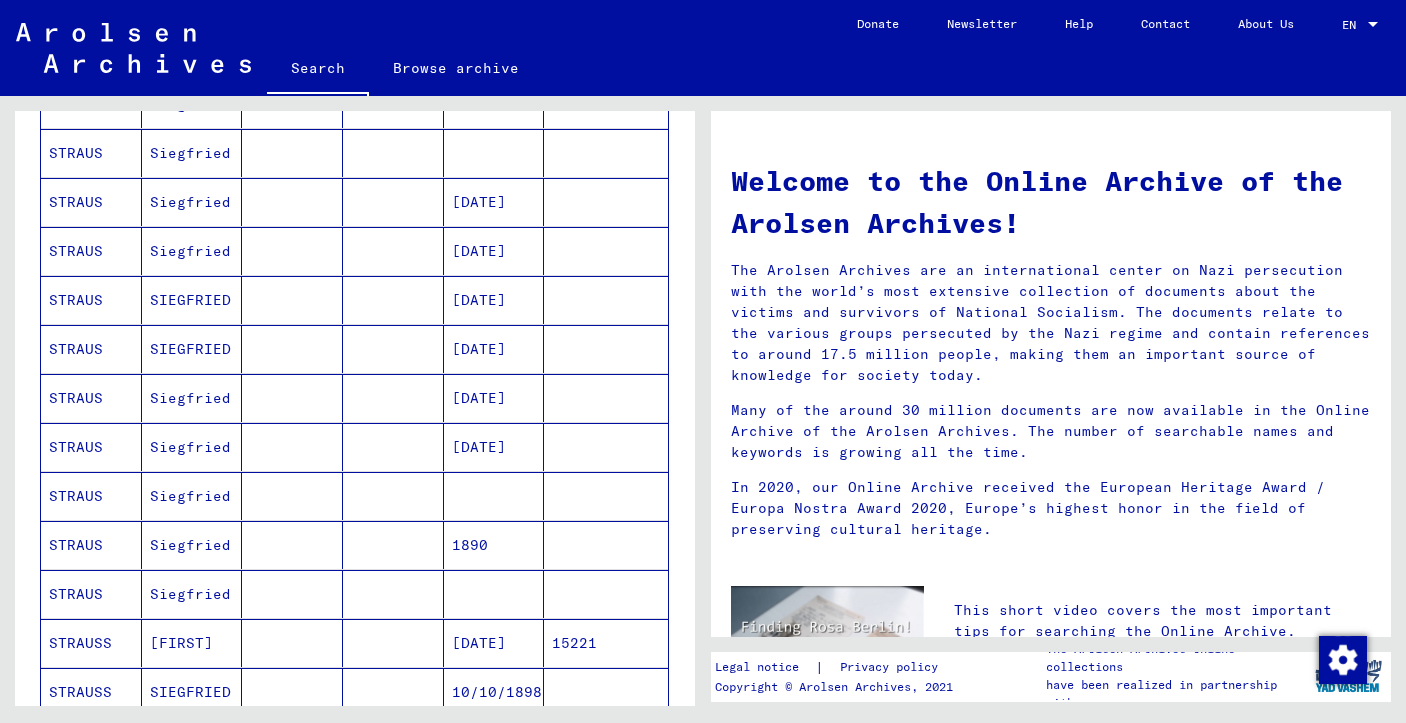 scroll, scrollTop: 1296, scrollLeft: 0, axis: vertical 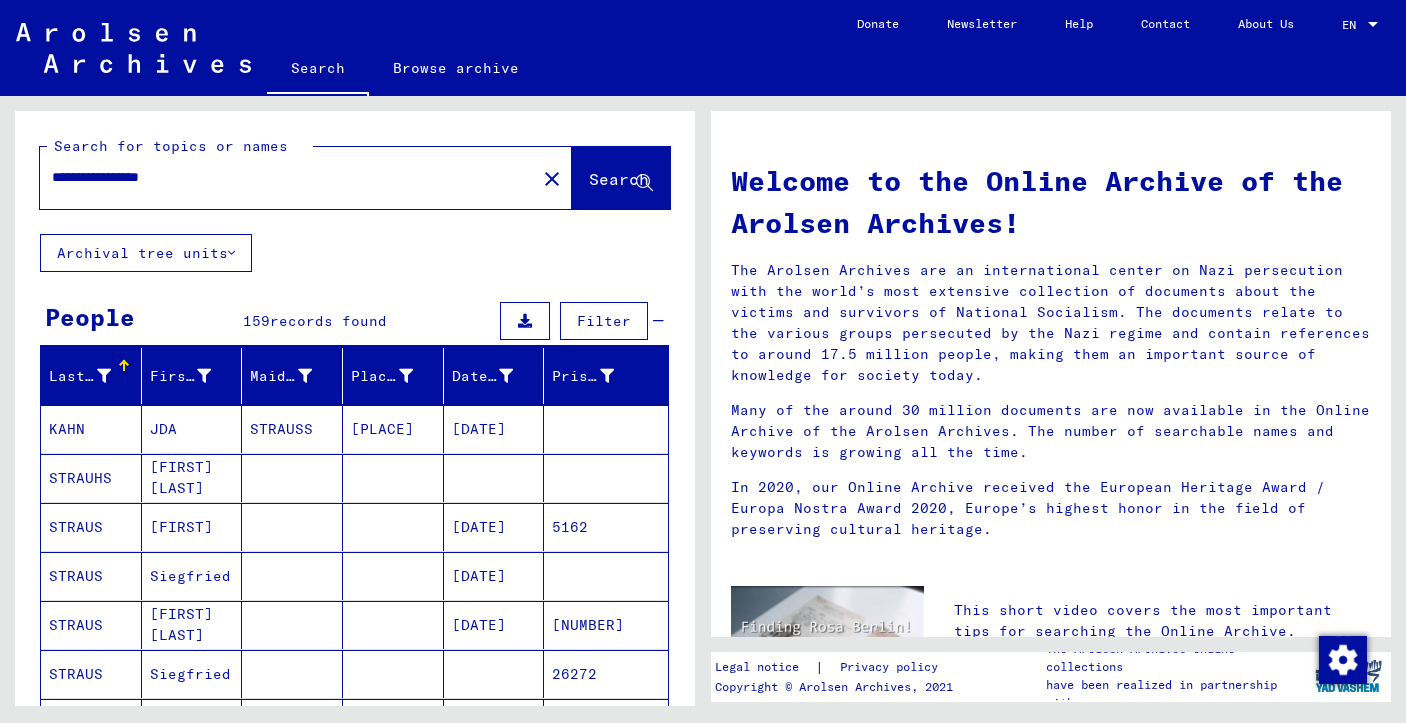 click on "Filter" at bounding box center (604, 321) 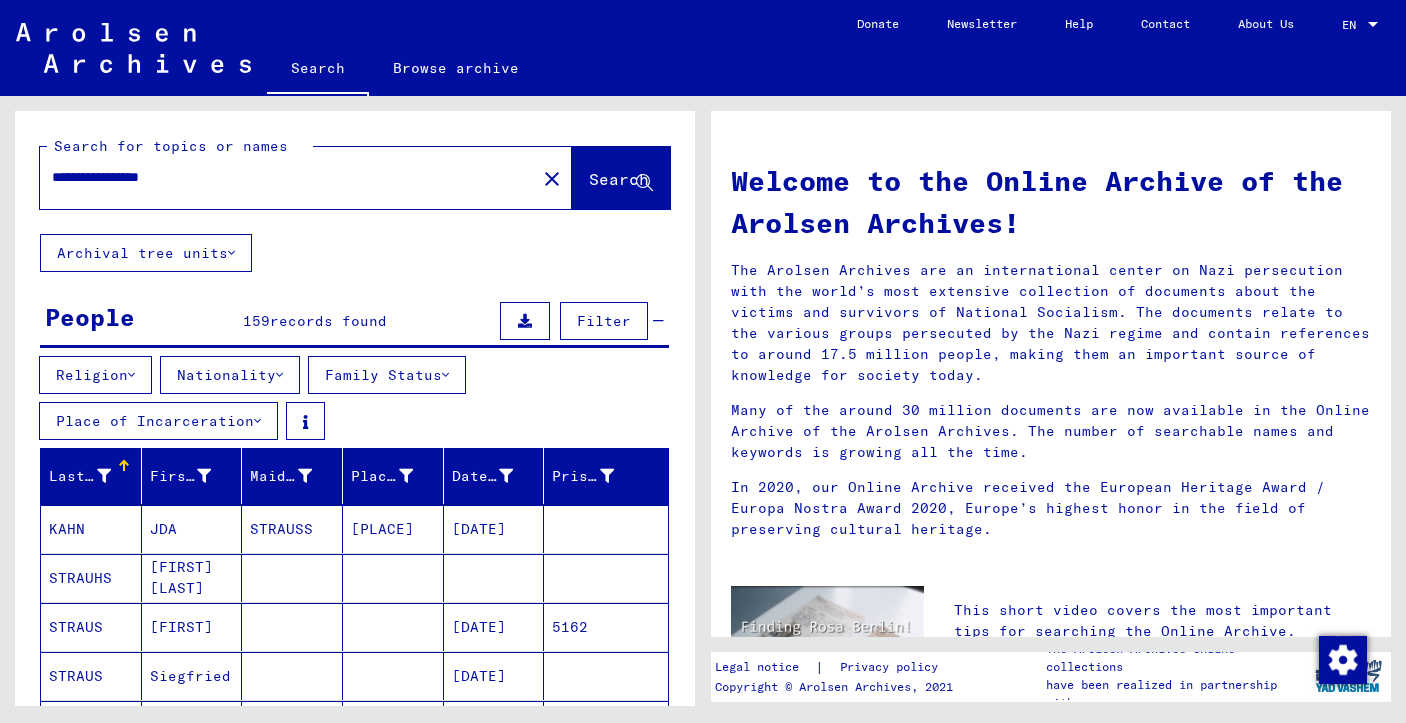 click at bounding box center (279, 375) 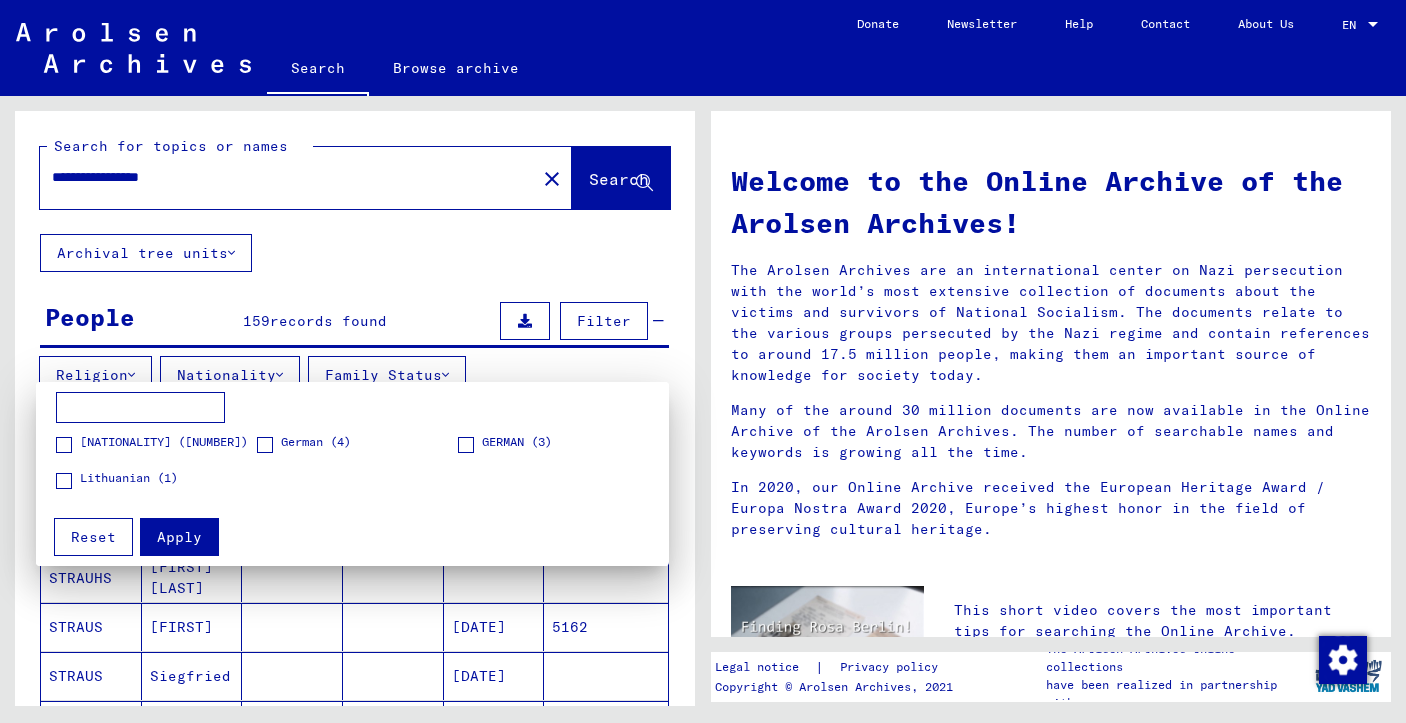 click at bounding box center [703, 361] 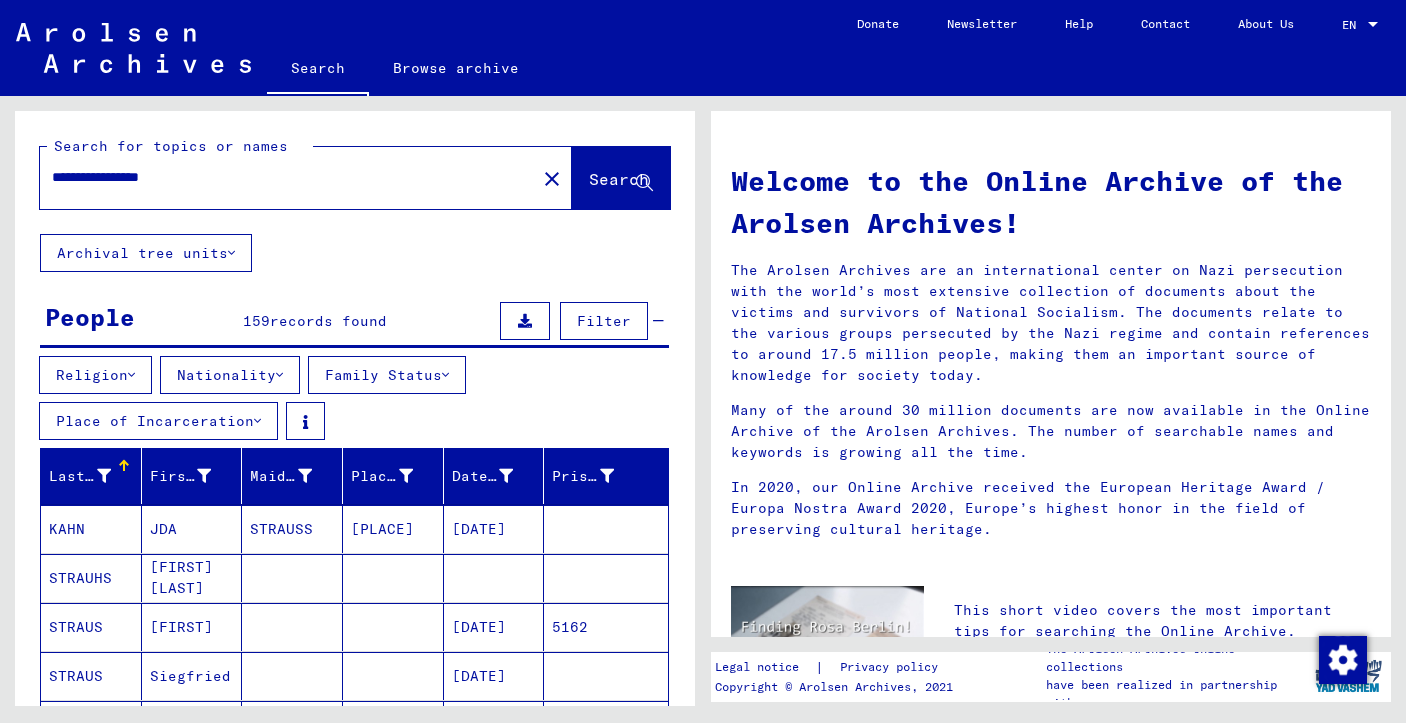 click at bounding box center (131, 375) 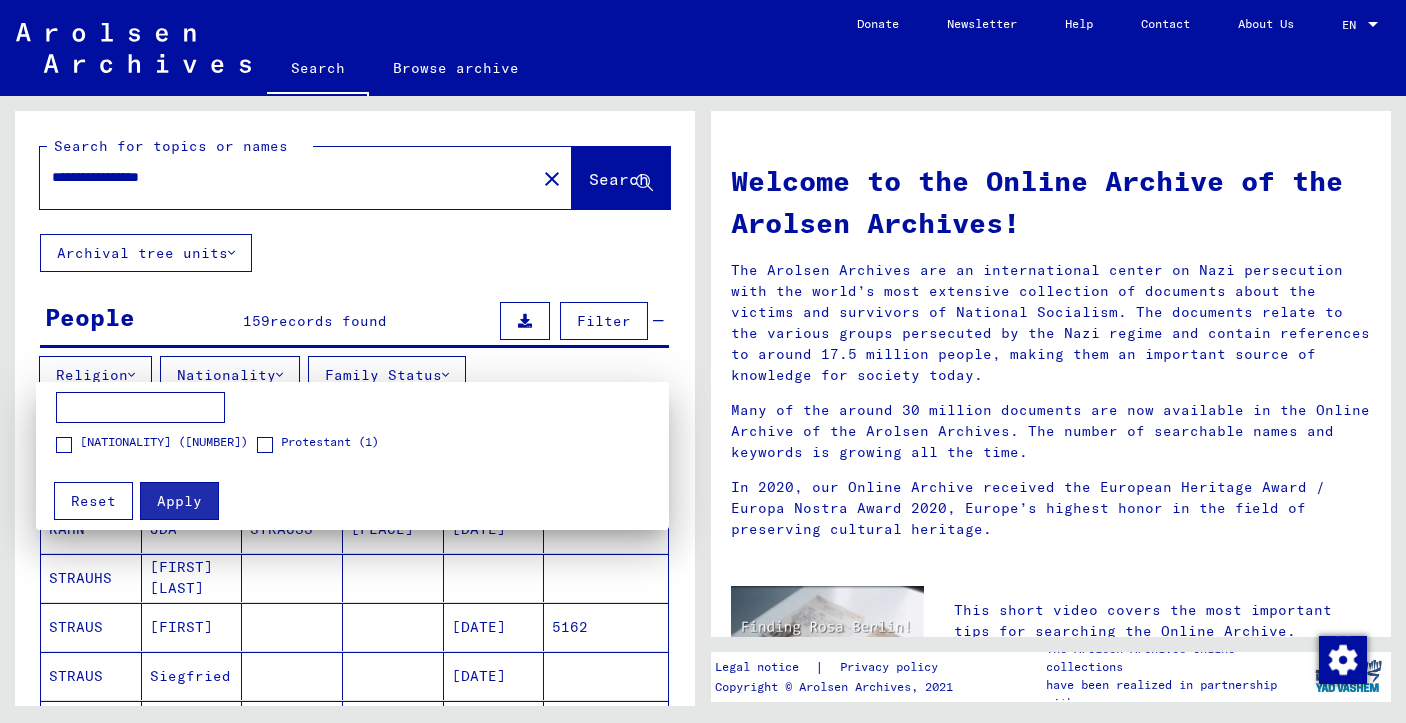 click at bounding box center [64, 445] 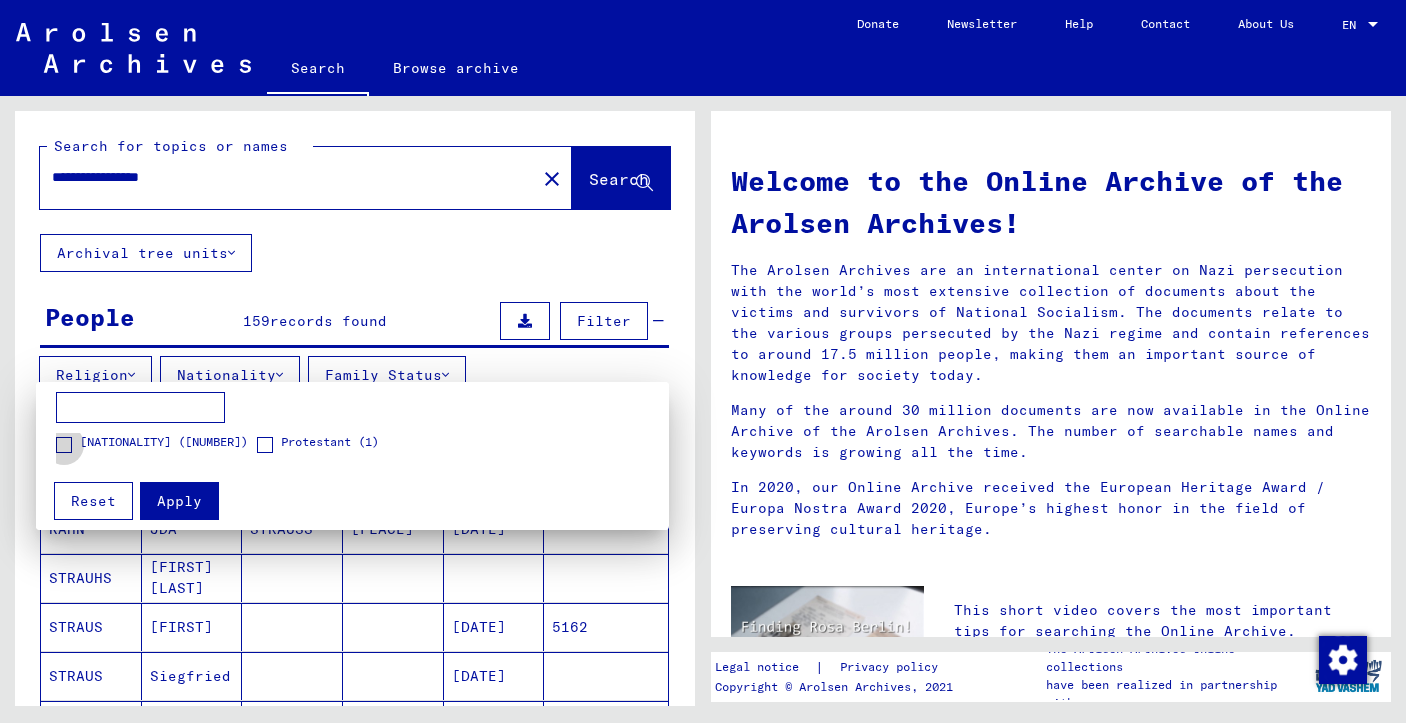 click at bounding box center (64, 445) 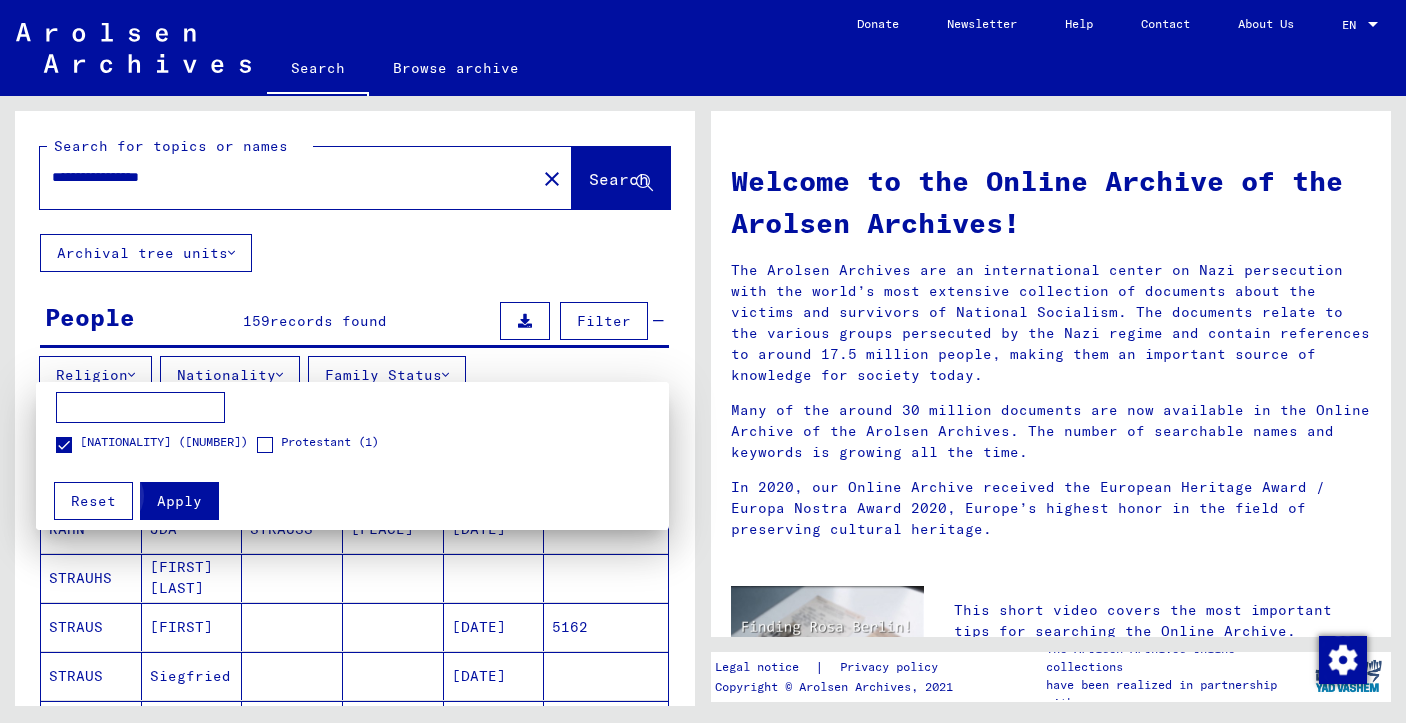 click on "Apply" at bounding box center [179, 501] 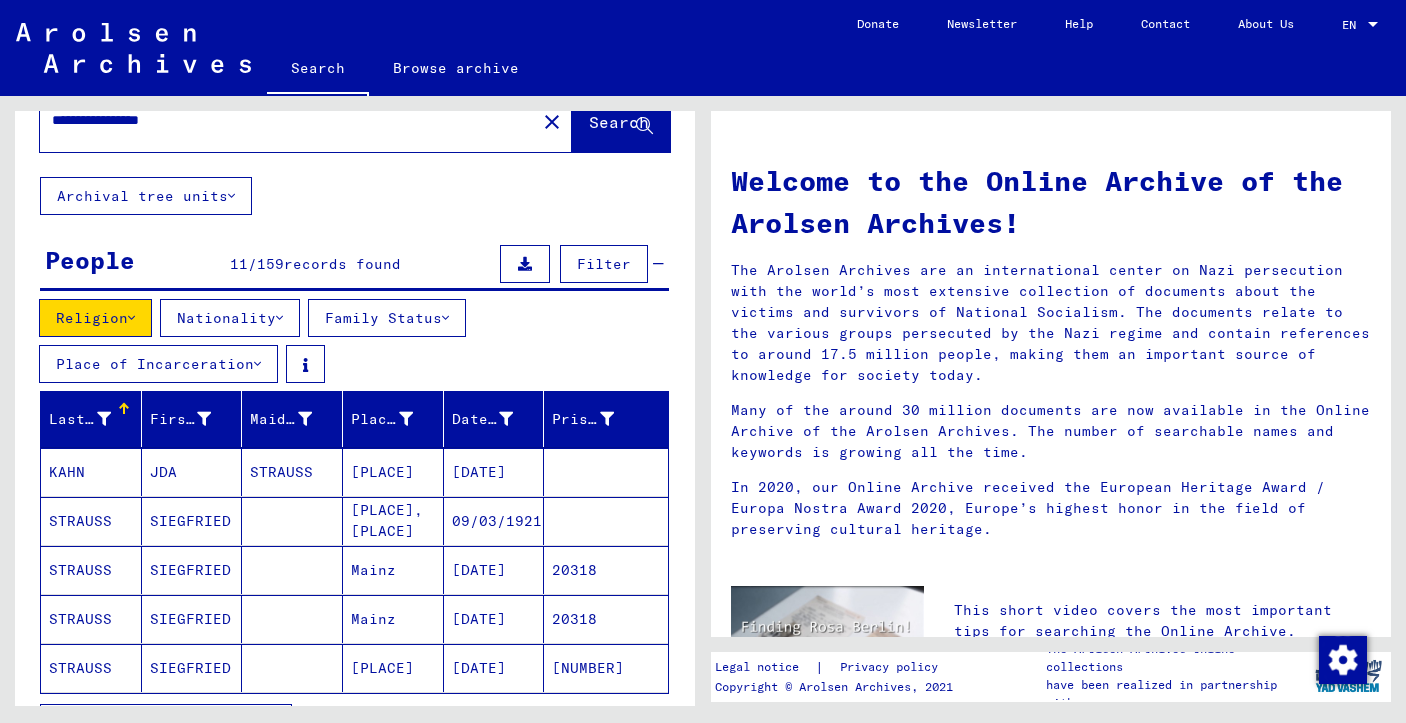 scroll, scrollTop: 108, scrollLeft: 0, axis: vertical 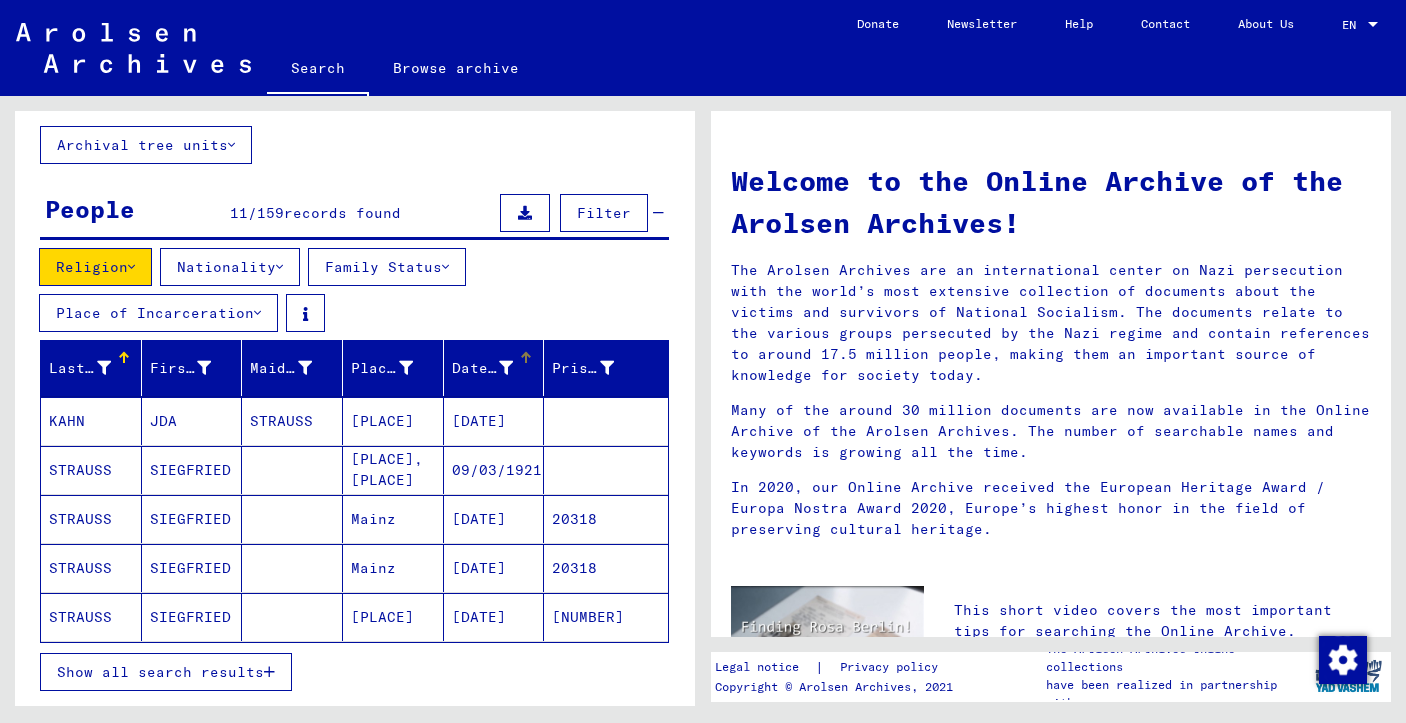 click on "Date of Birth" at bounding box center (483, 368) 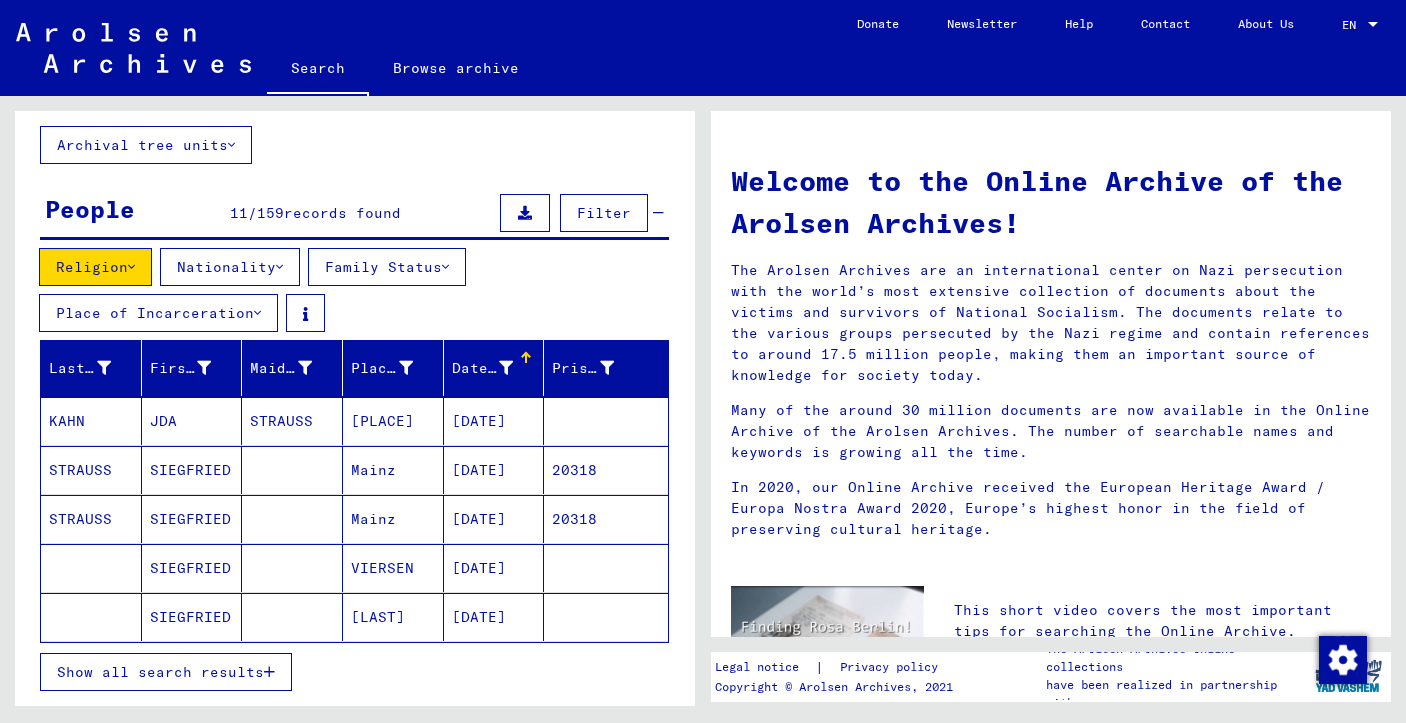 click on "Show all search results" at bounding box center [166, 672] 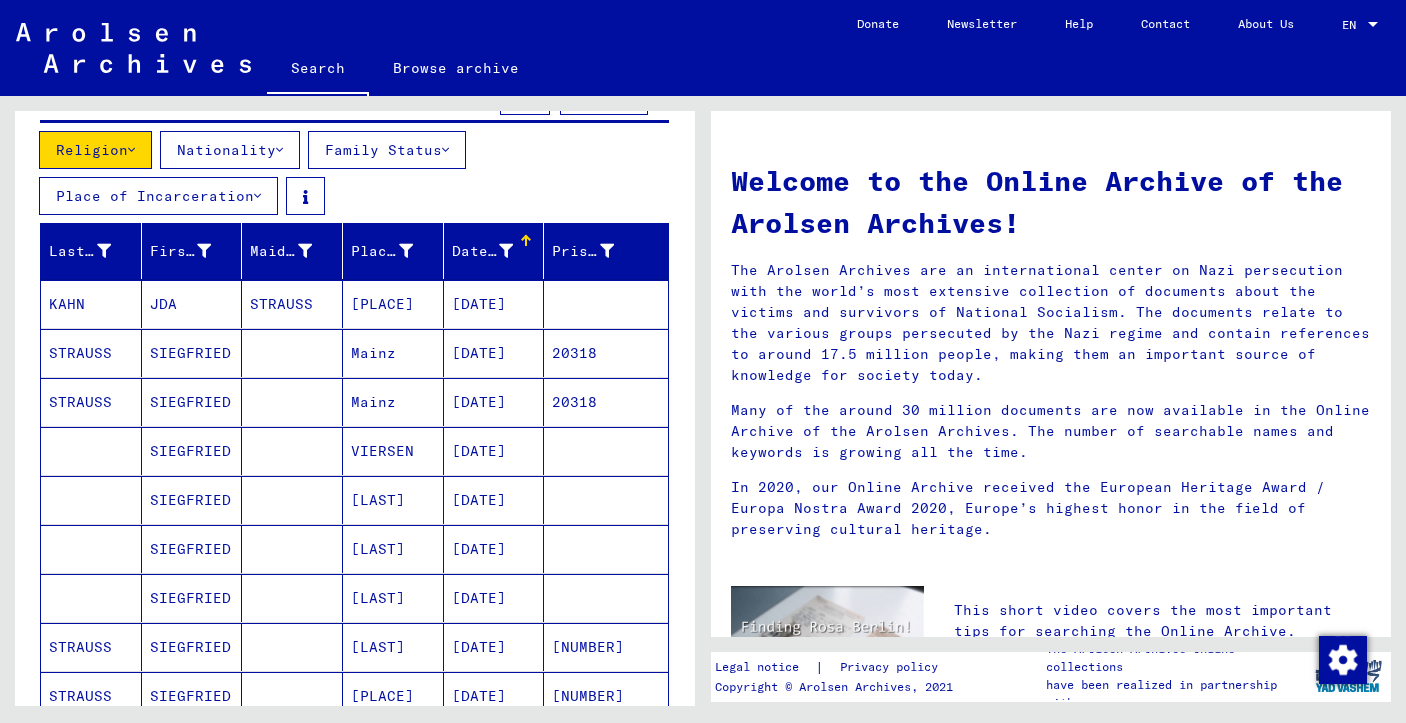 scroll, scrollTop: 133, scrollLeft: 0, axis: vertical 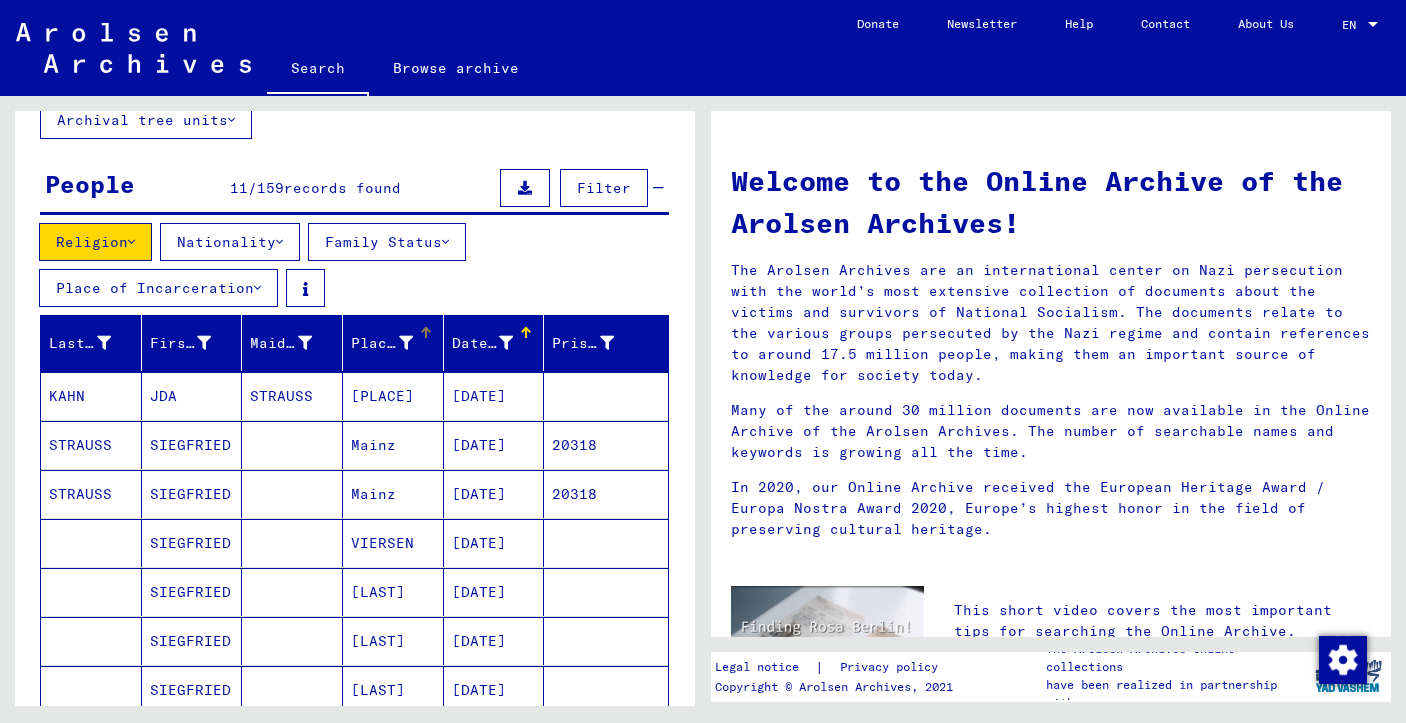 click on "Place of Birth" at bounding box center (382, 343) 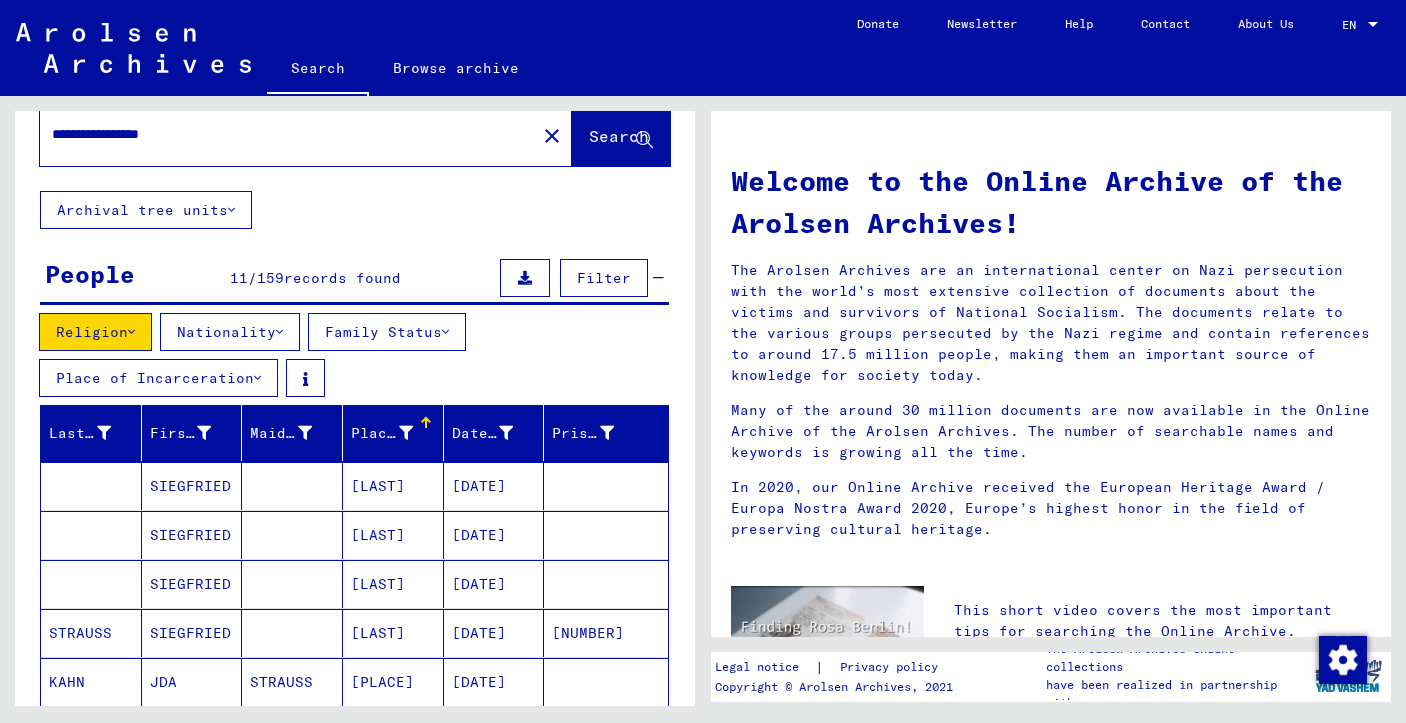 scroll, scrollTop: 12, scrollLeft: 0, axis: vertical 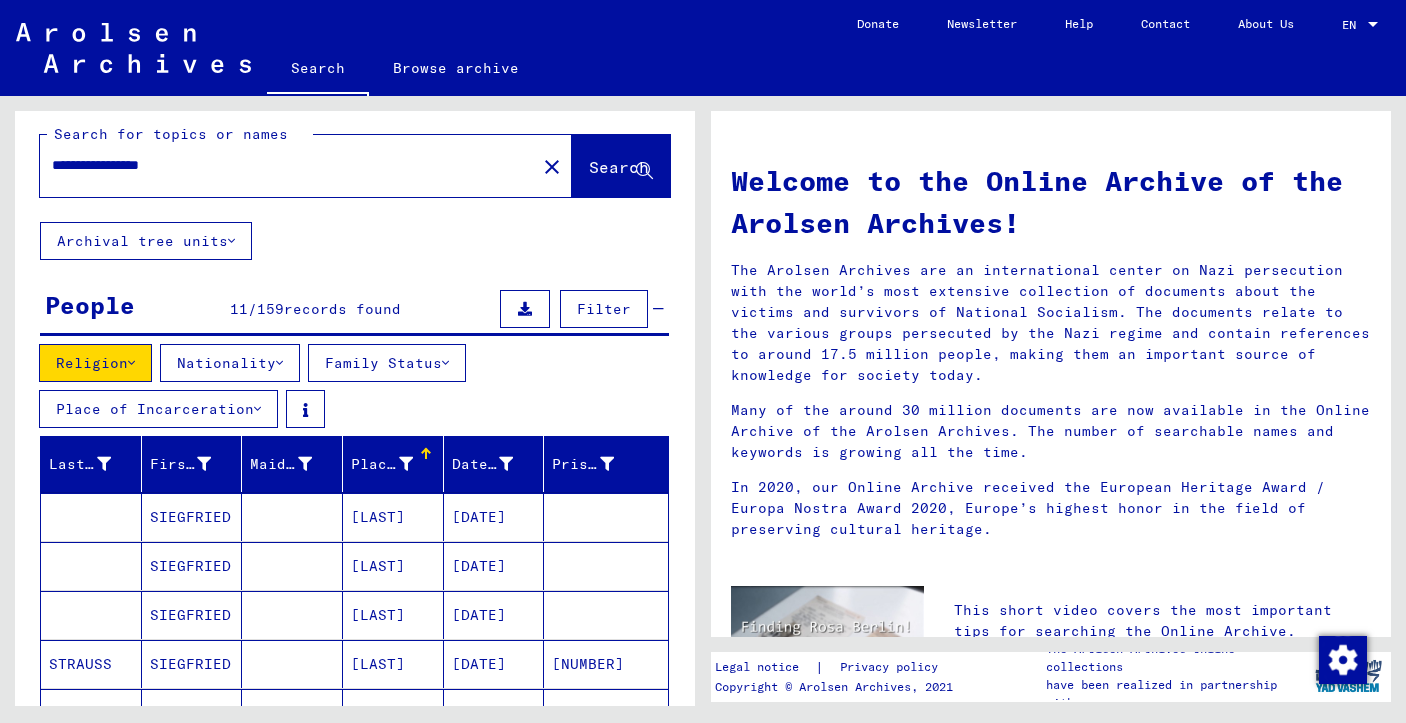 click at bounding box center (525, 309) 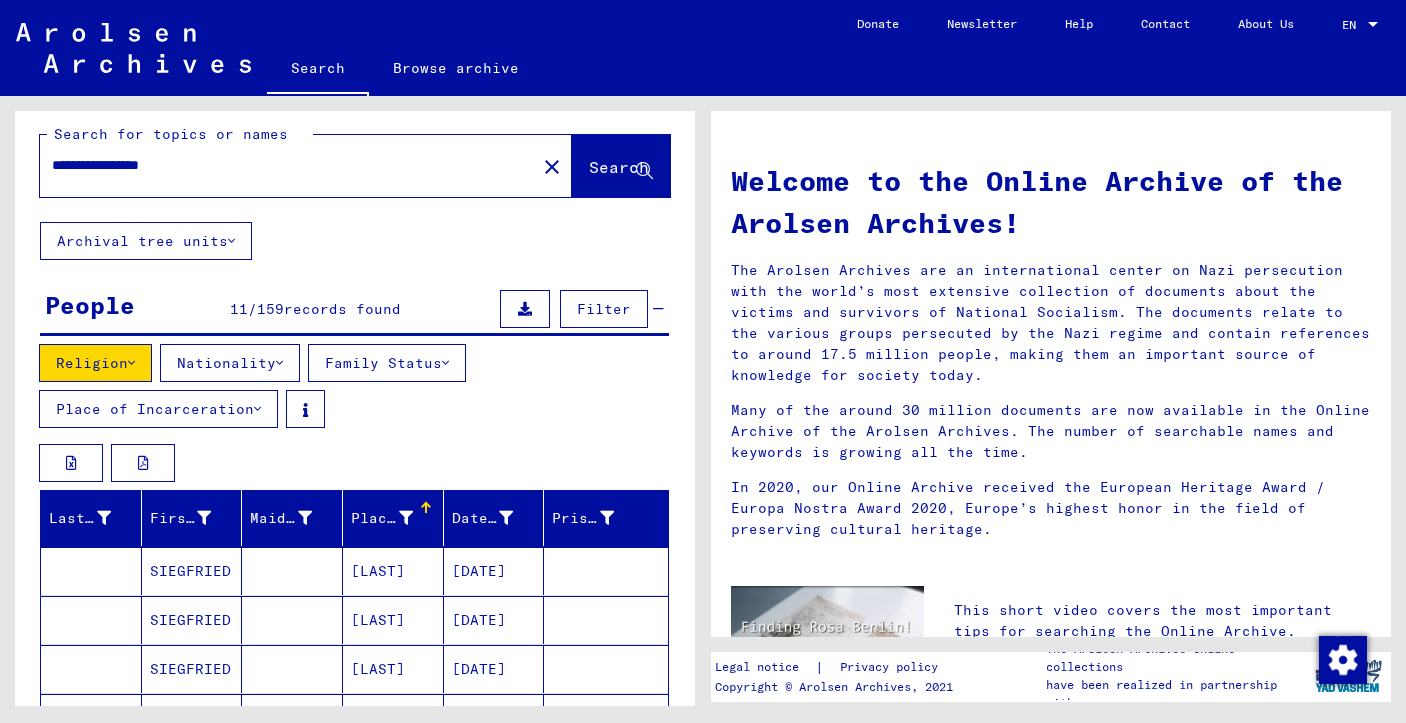 click at bounding box center [525, 309] 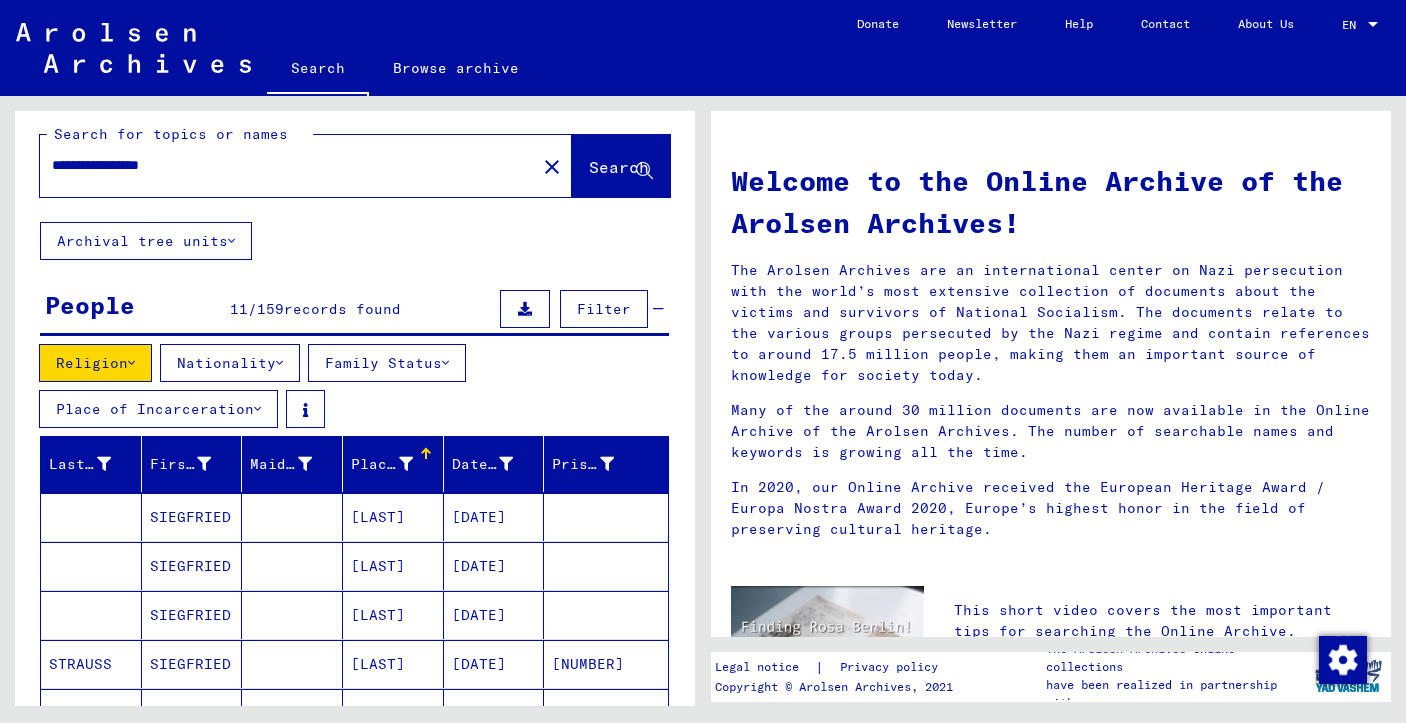 click at bounding box center (525, 309) 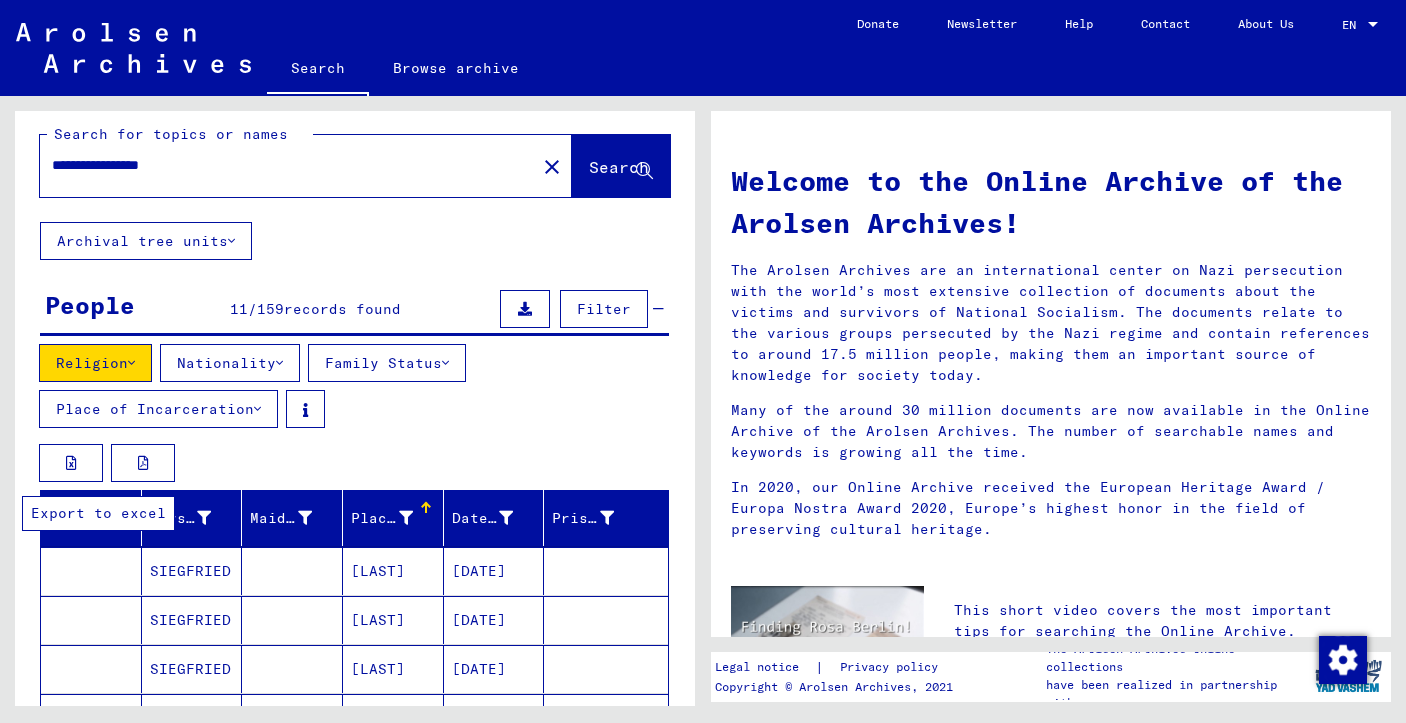 click at bounding box center [71, 463] 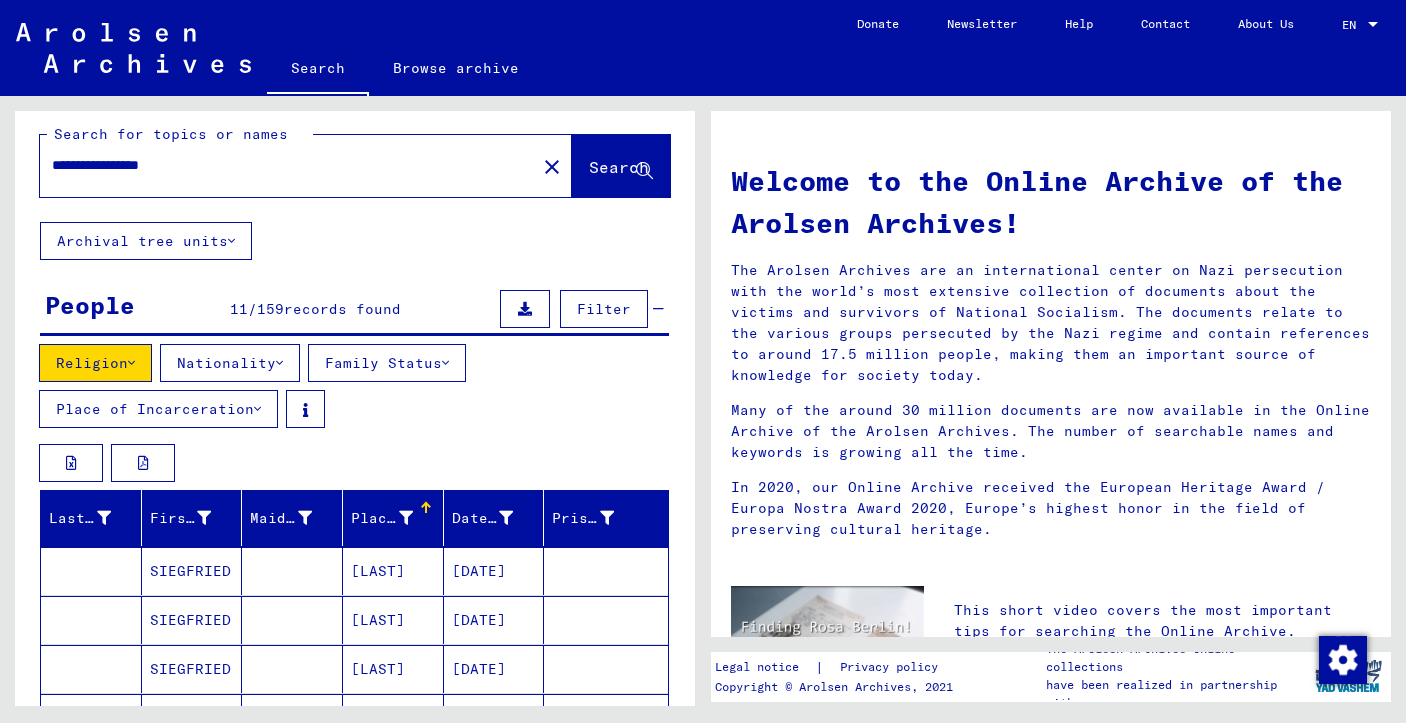 type 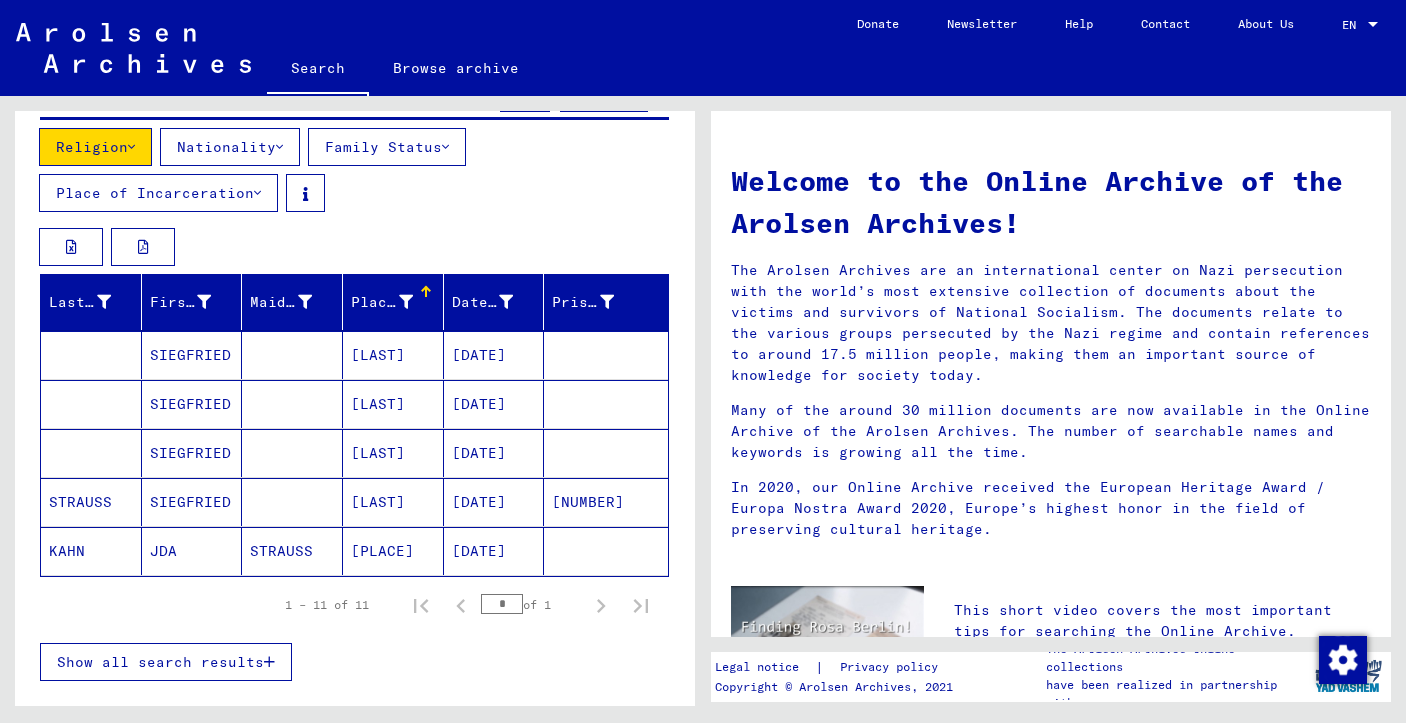 scroll, scrollTop: 552, scrollLeft: 0, axis: vertical 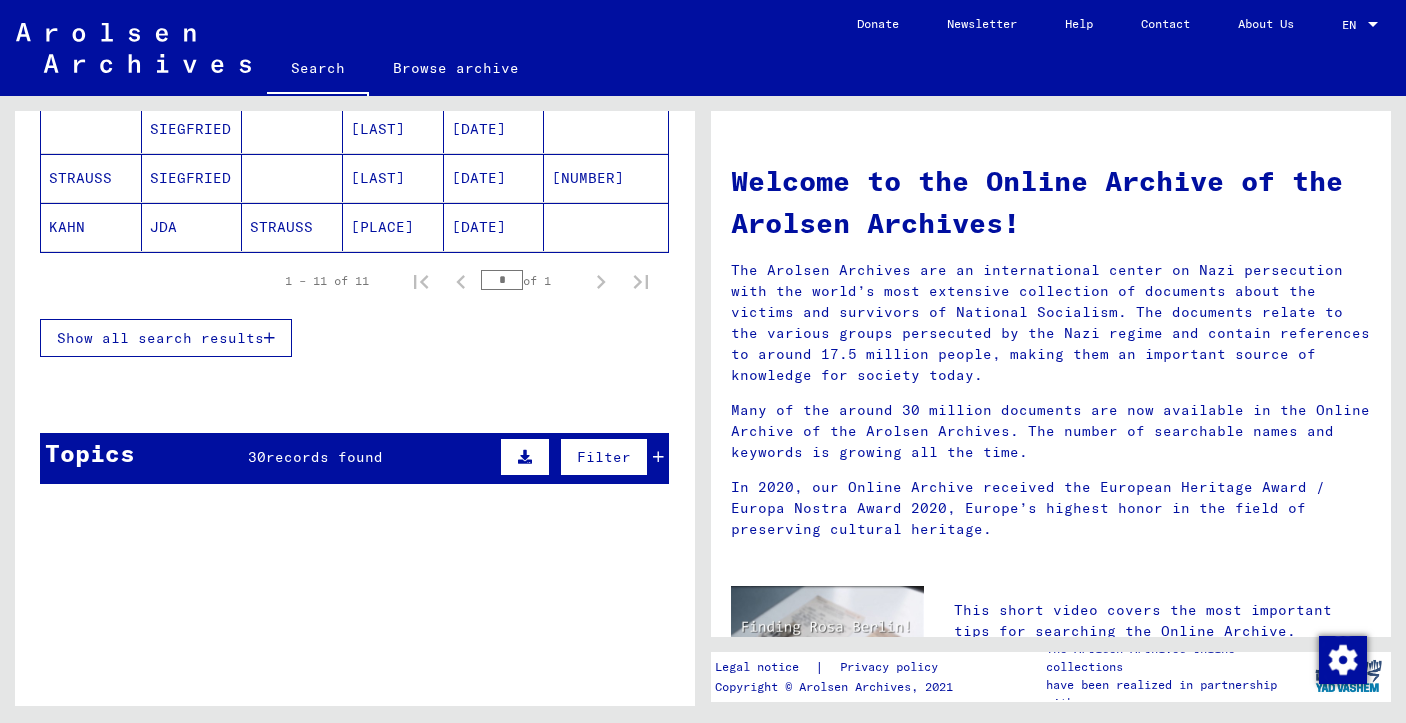 click at bounding box center (269, 338) 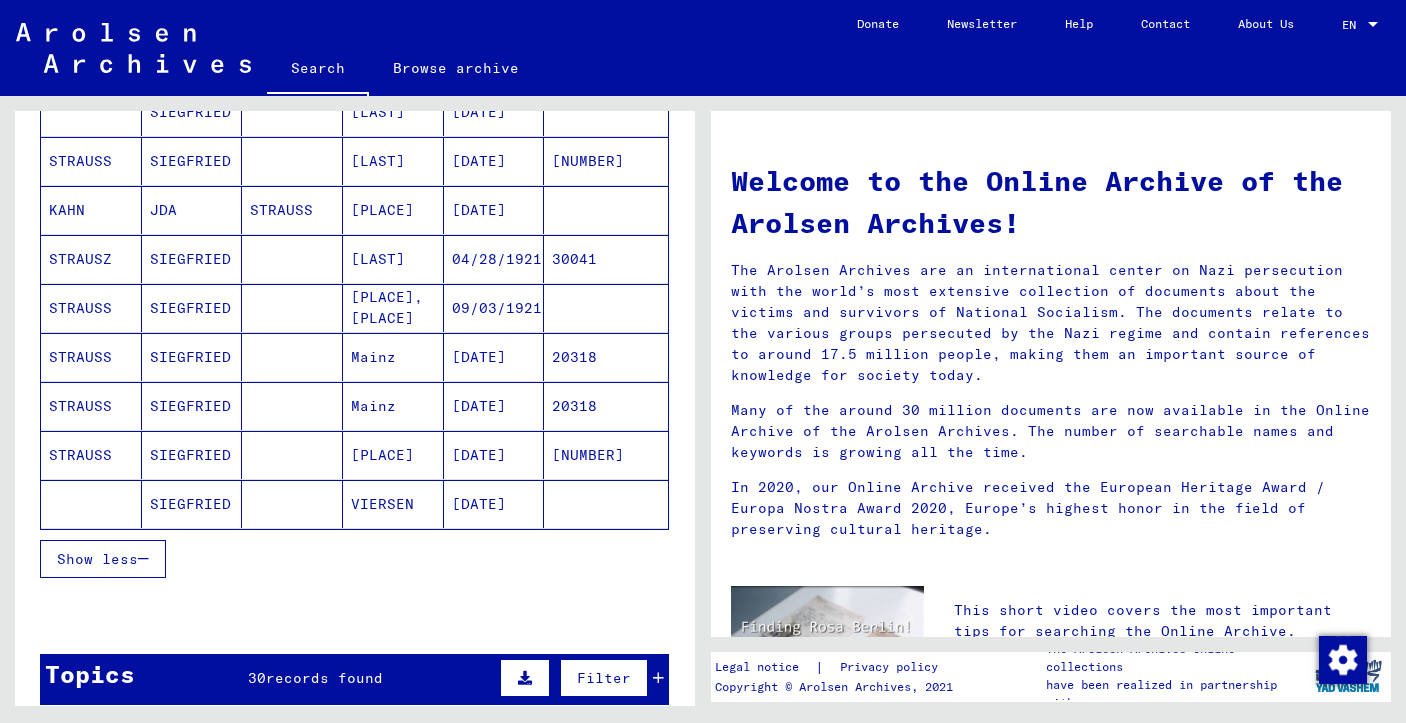 scroll, scrollTop: 466, scrollLeft: 0, axis: vertical 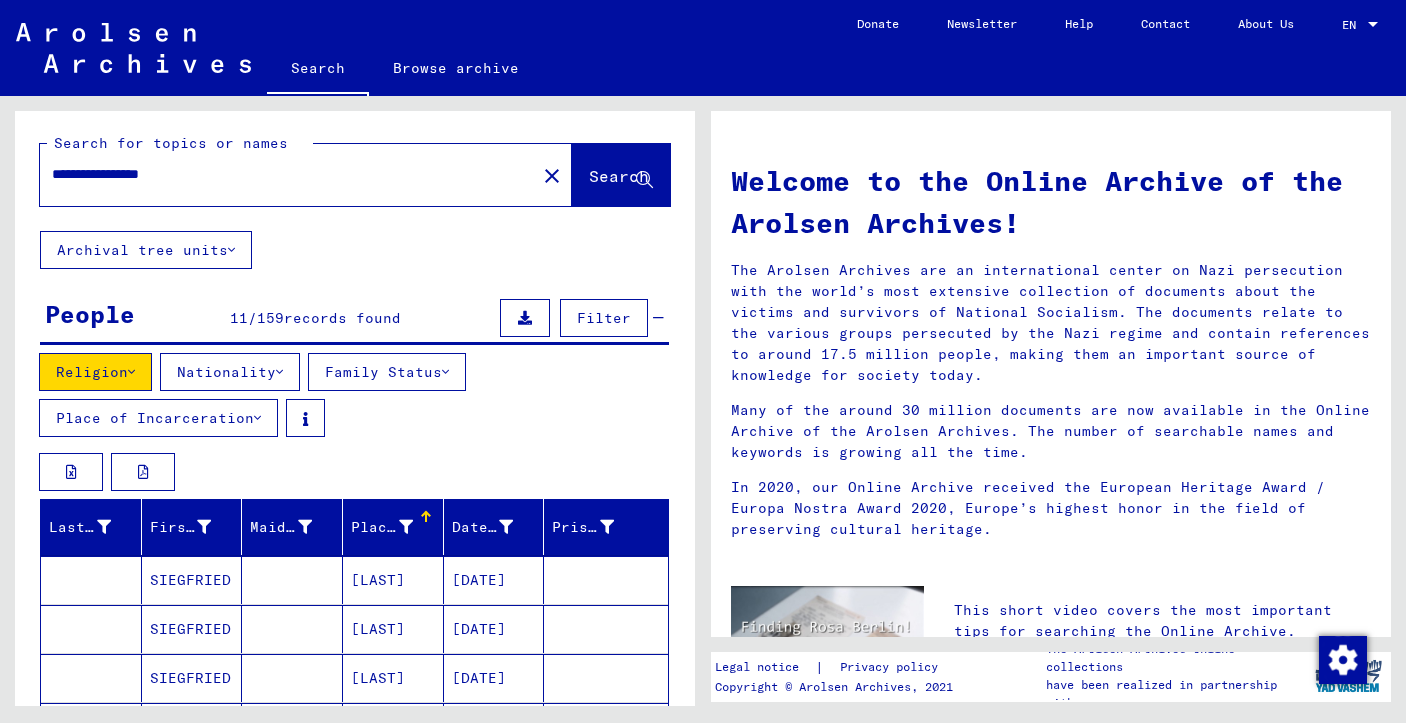 click on "Religion" at bounding box center (95, 372) 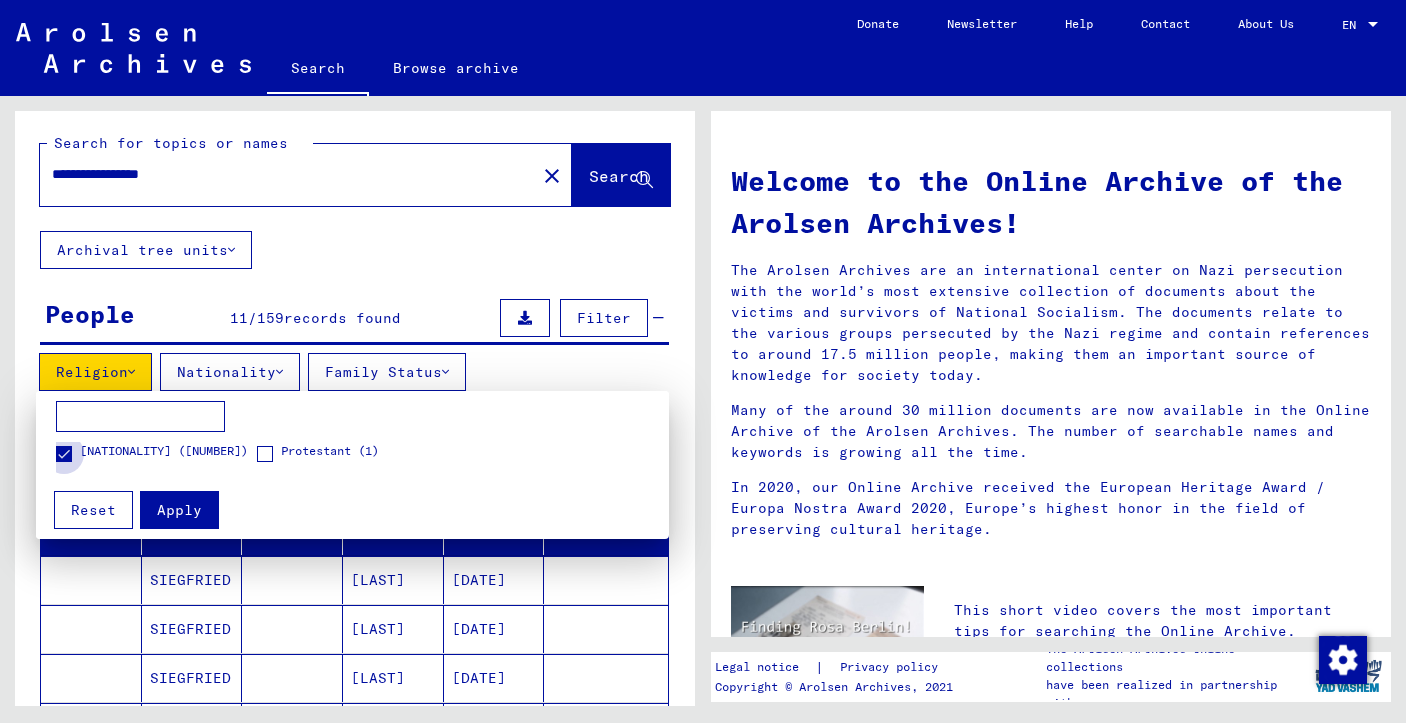 click at bounding box center (64, 454) 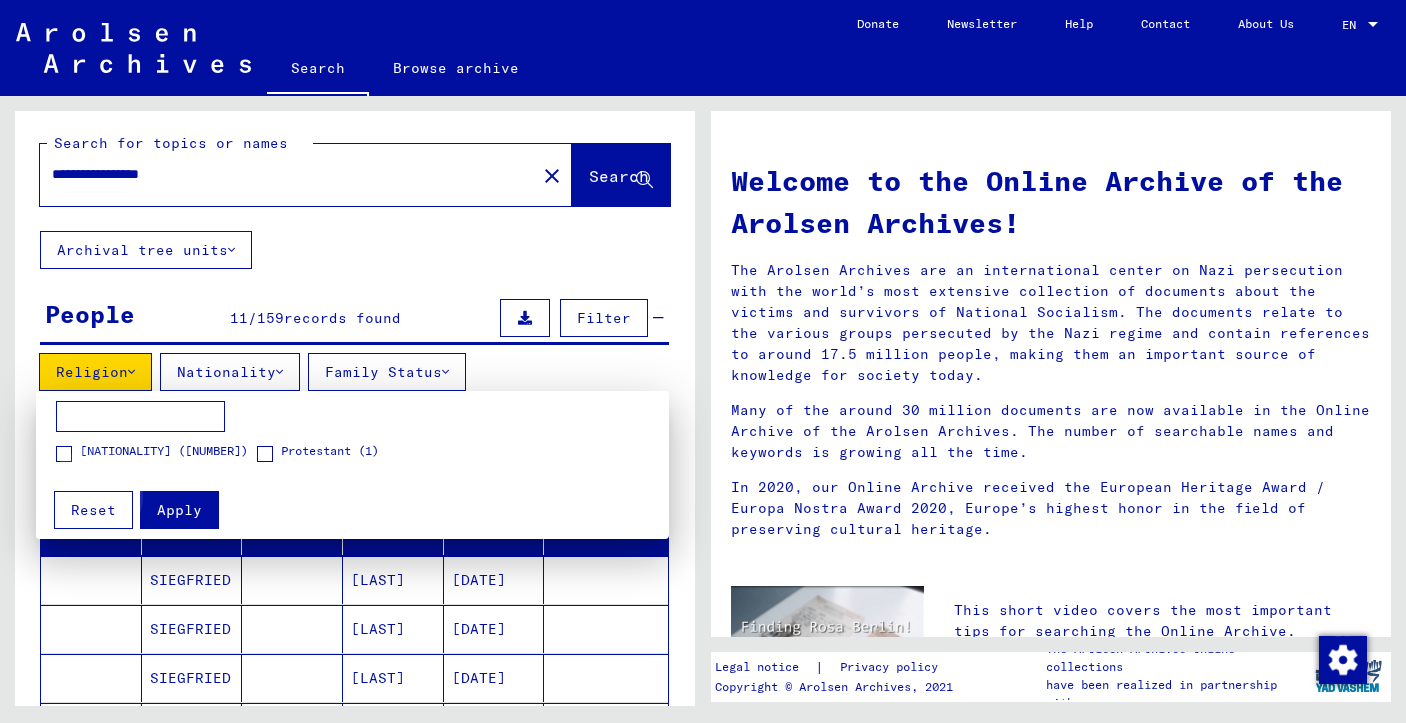 click on "Apply" at bounding box center (179, 510) 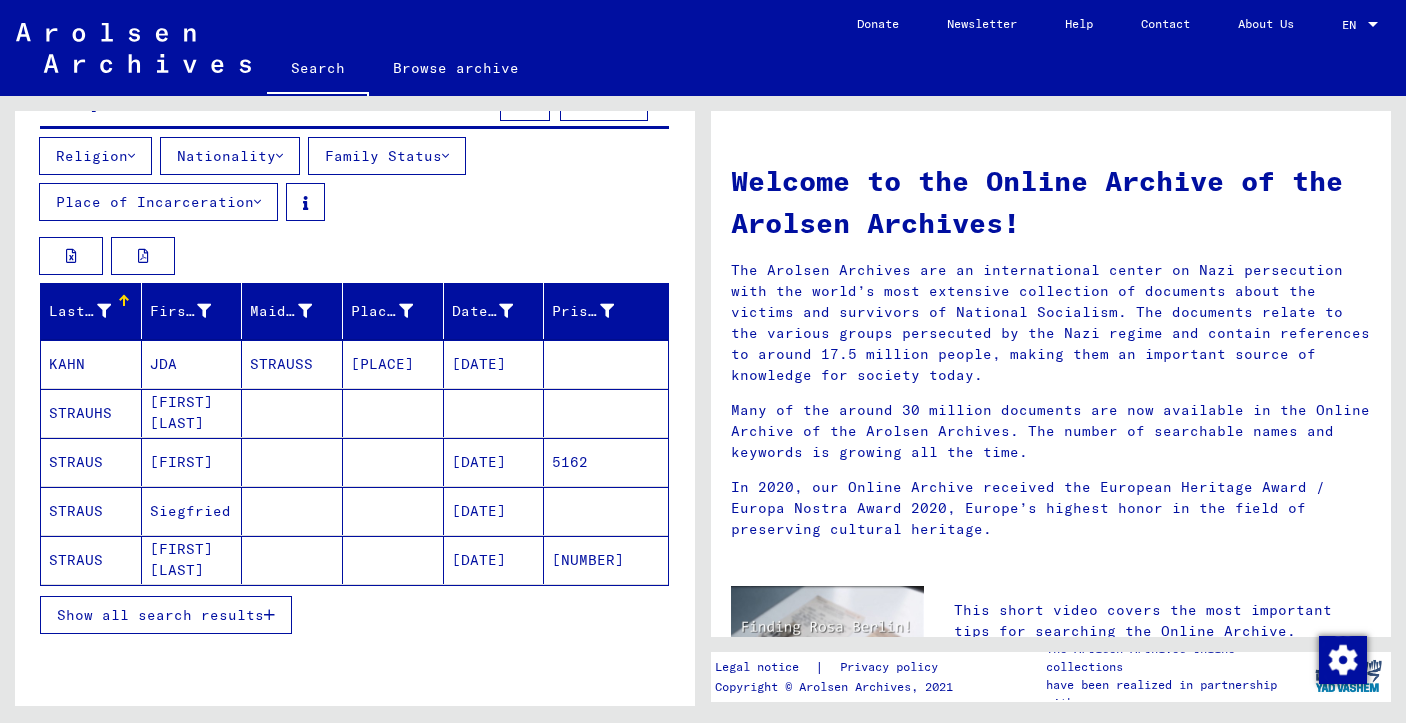 scroll, scrollTop: 543, scrollLeft: 0, axis: vertical 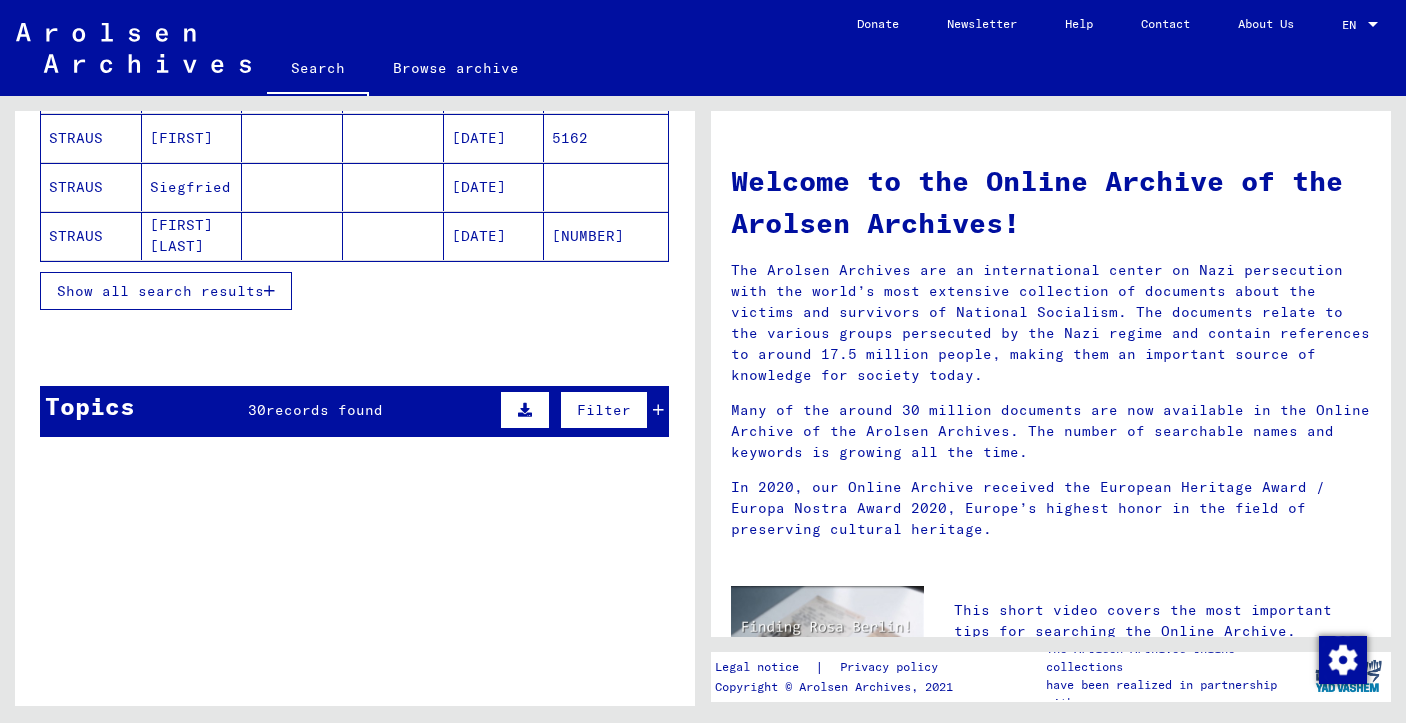 click on "Show all search results" at bounding box center (160, 291) 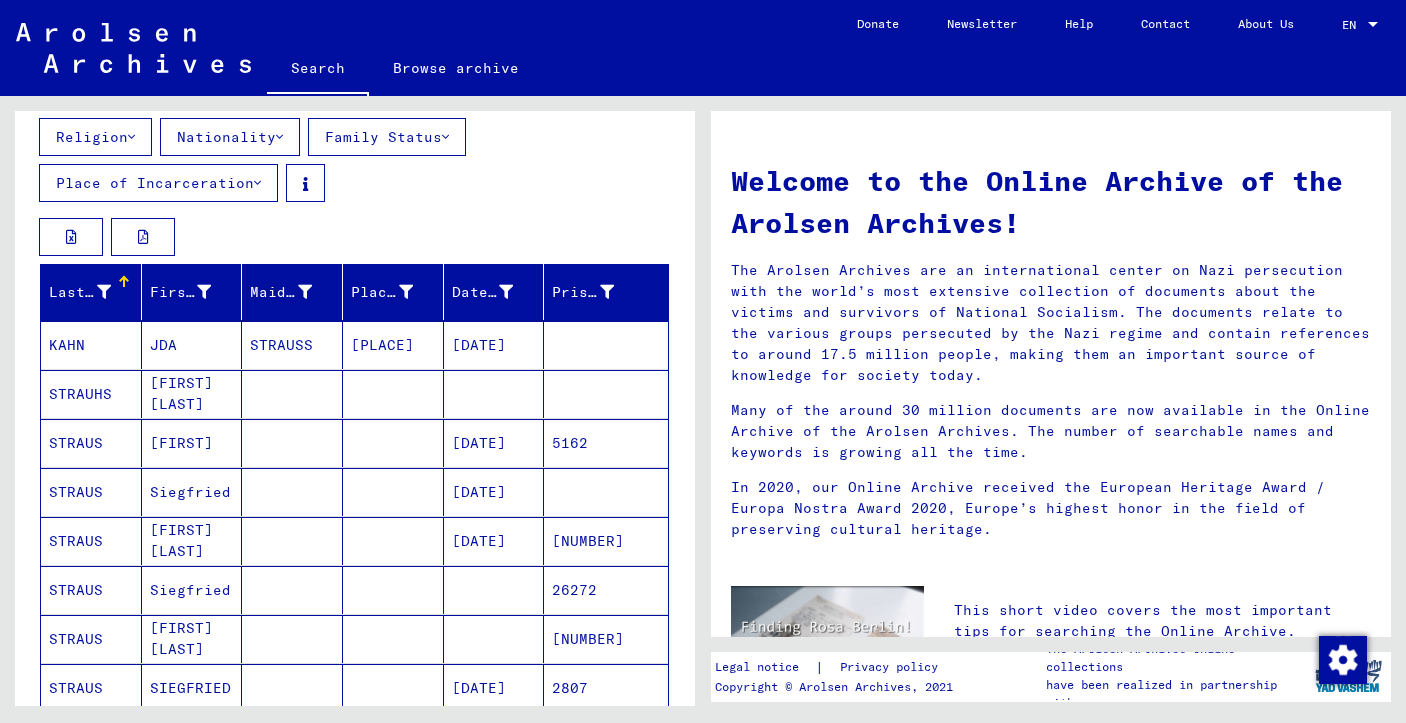 scroll, scrollTop: 221, scrollLeft: 0, axis: vertical 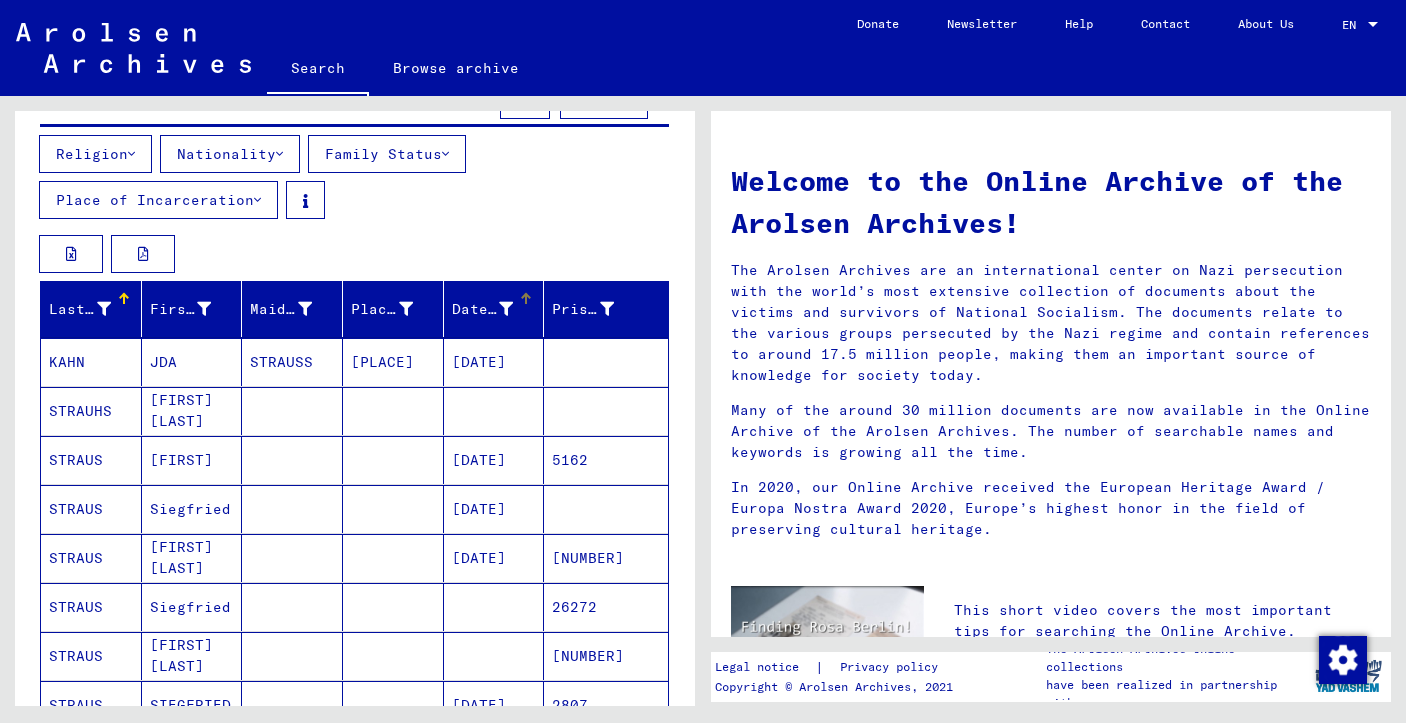 click on "Date of Birth" at bounding box center [483, 309] 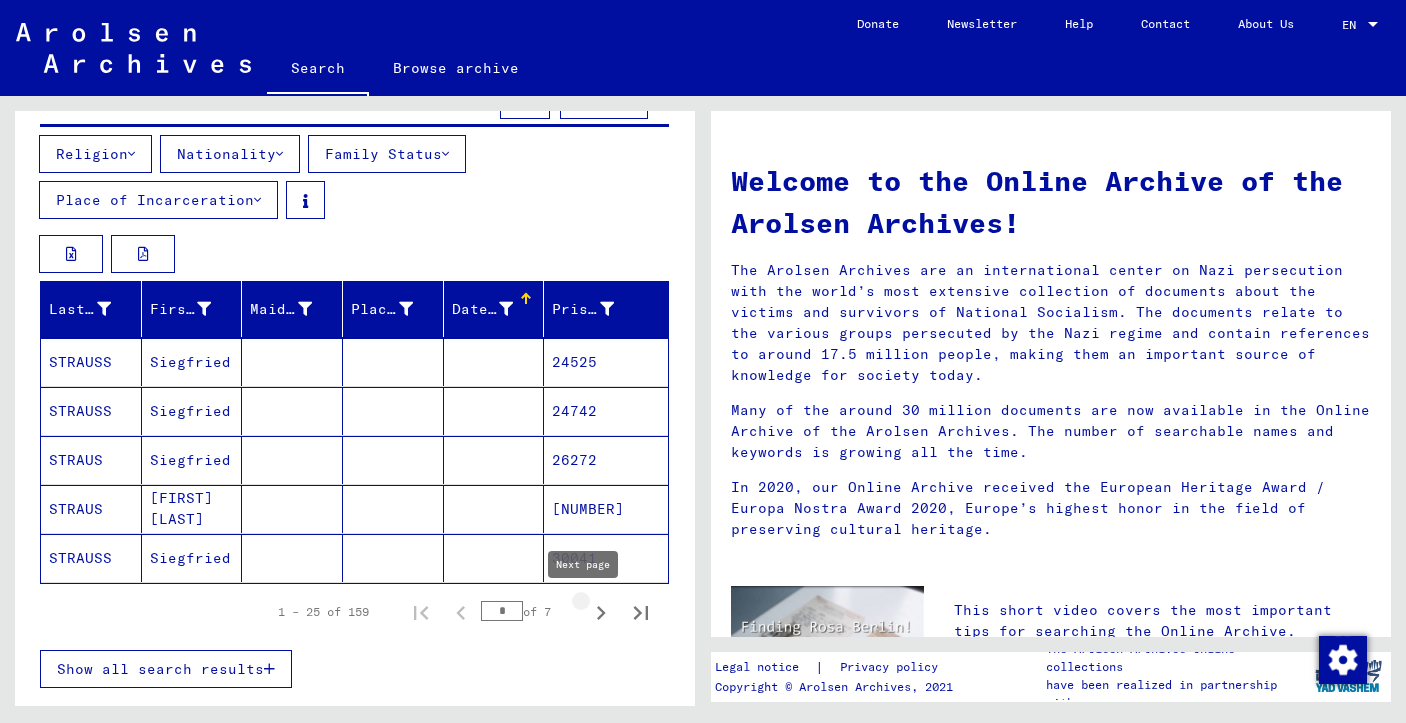click 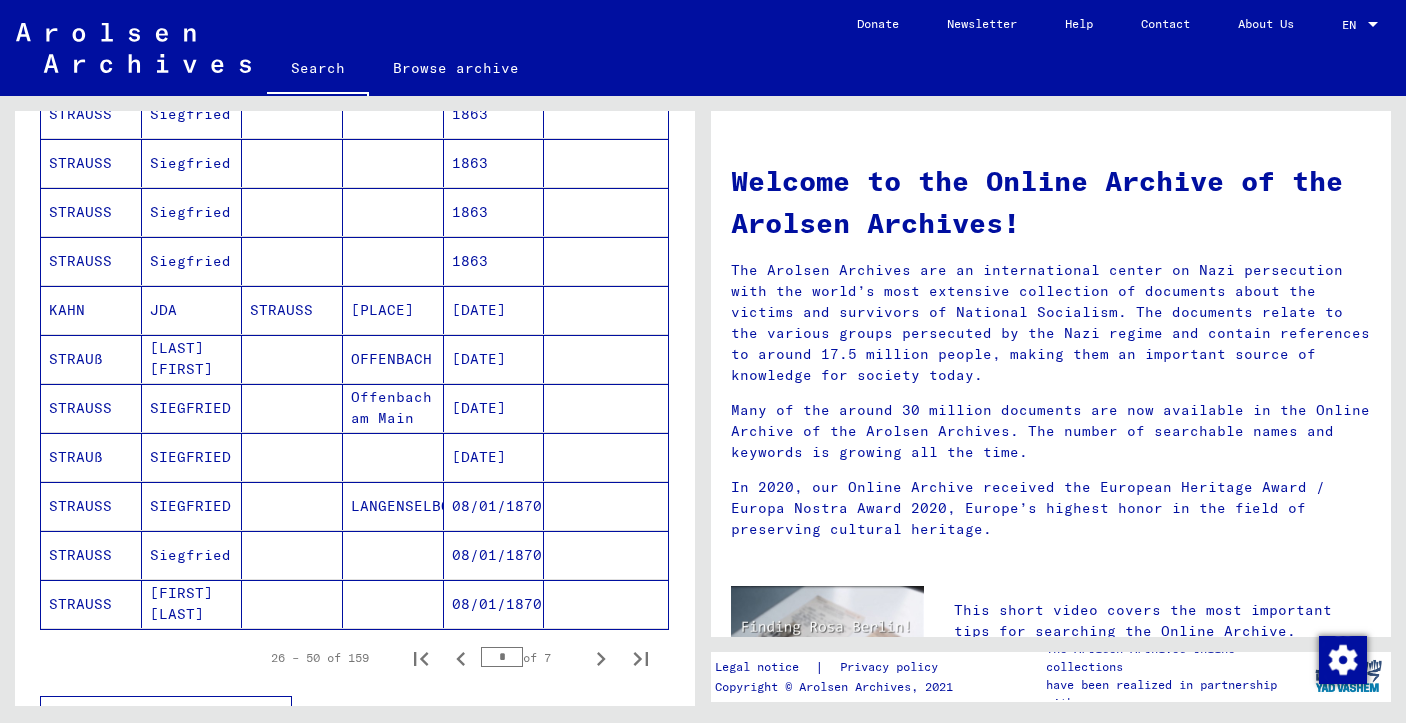 scroll, scrollTop: 1193, scrollLeft: 0, axis: vertical 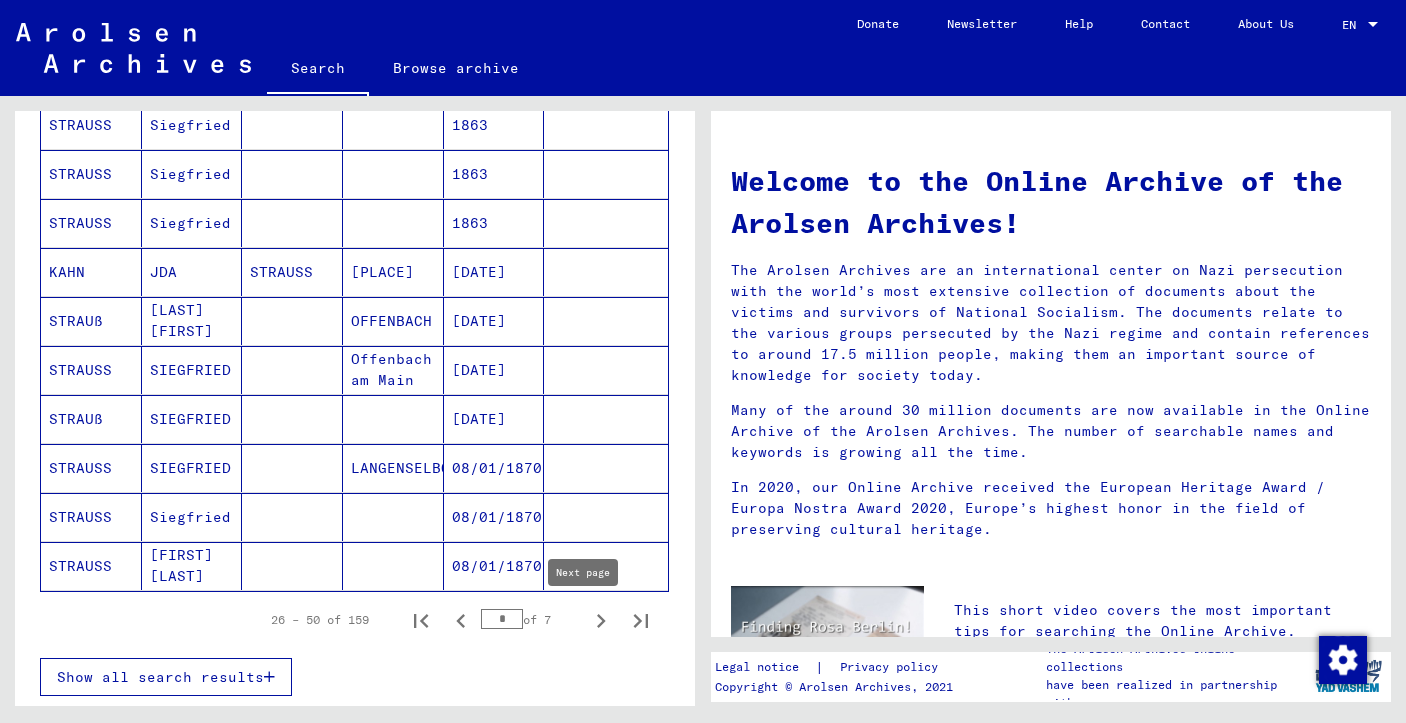 click 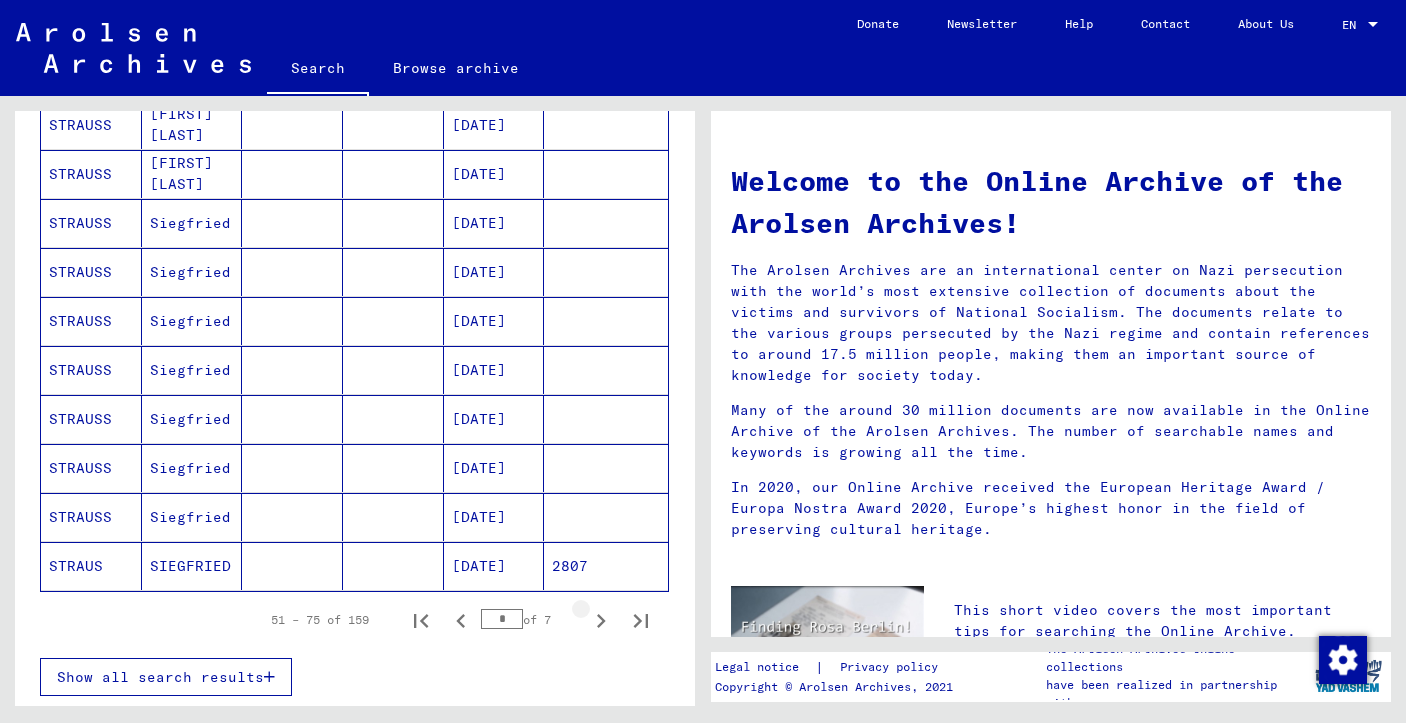 click 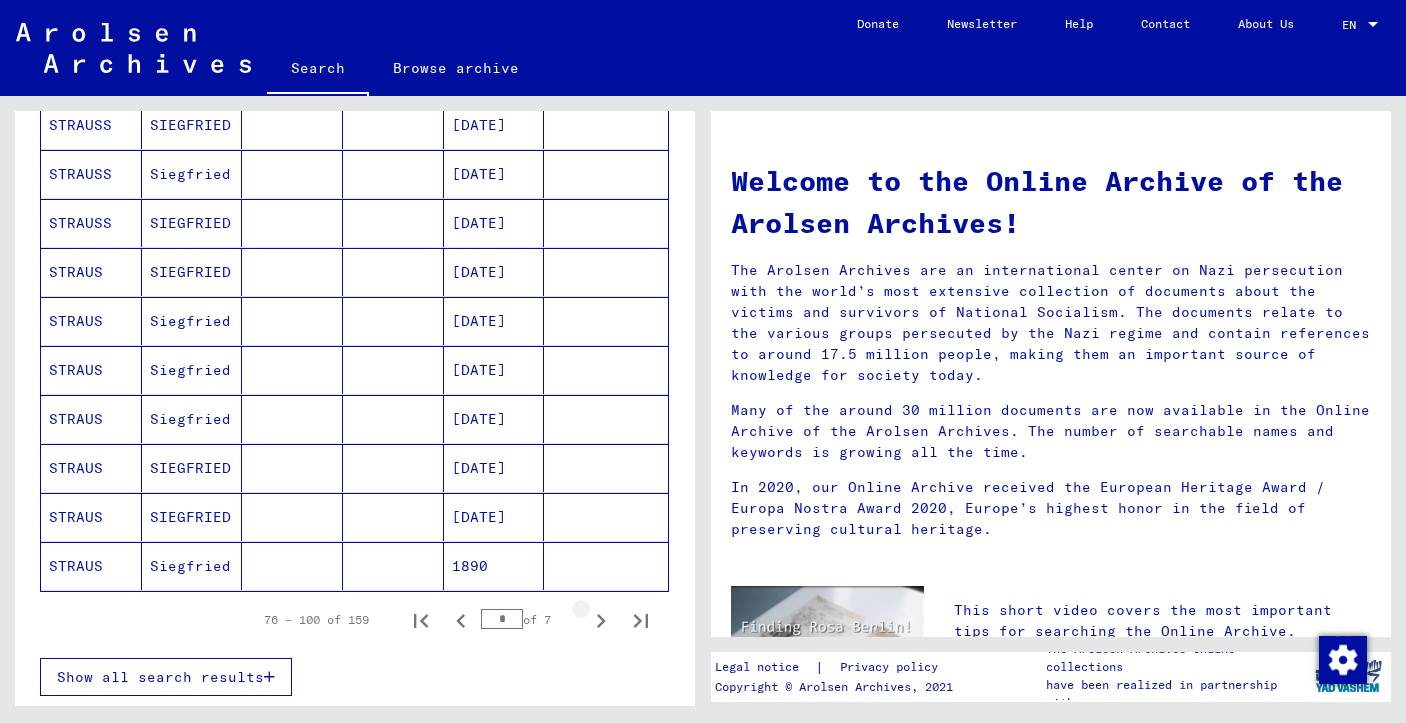 click 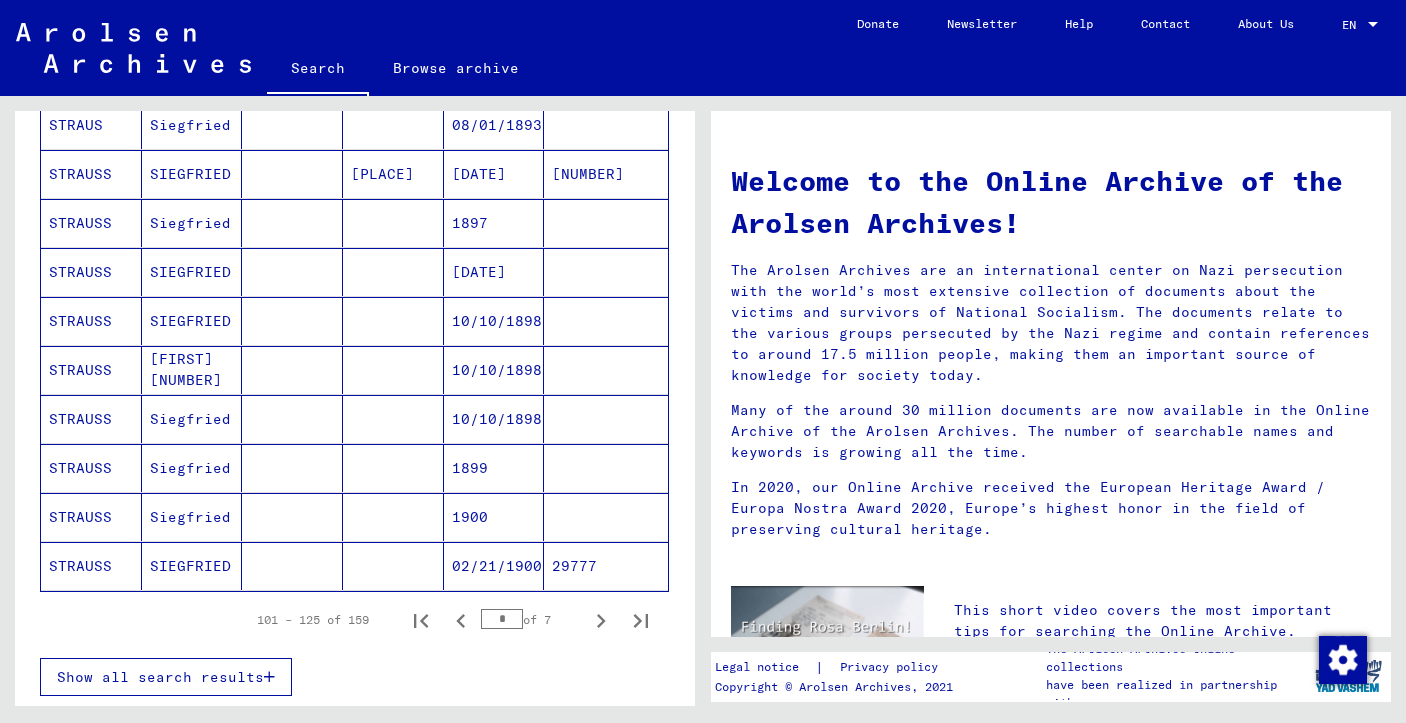 click 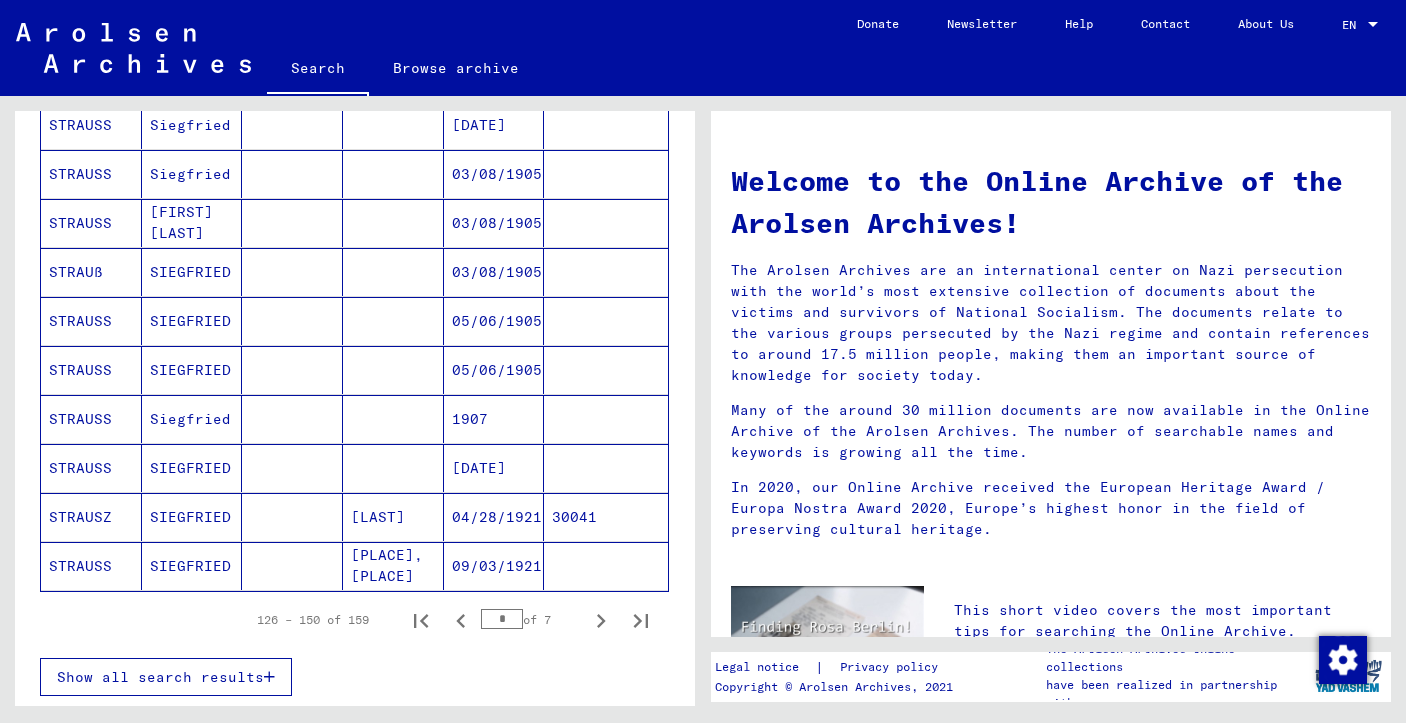 type 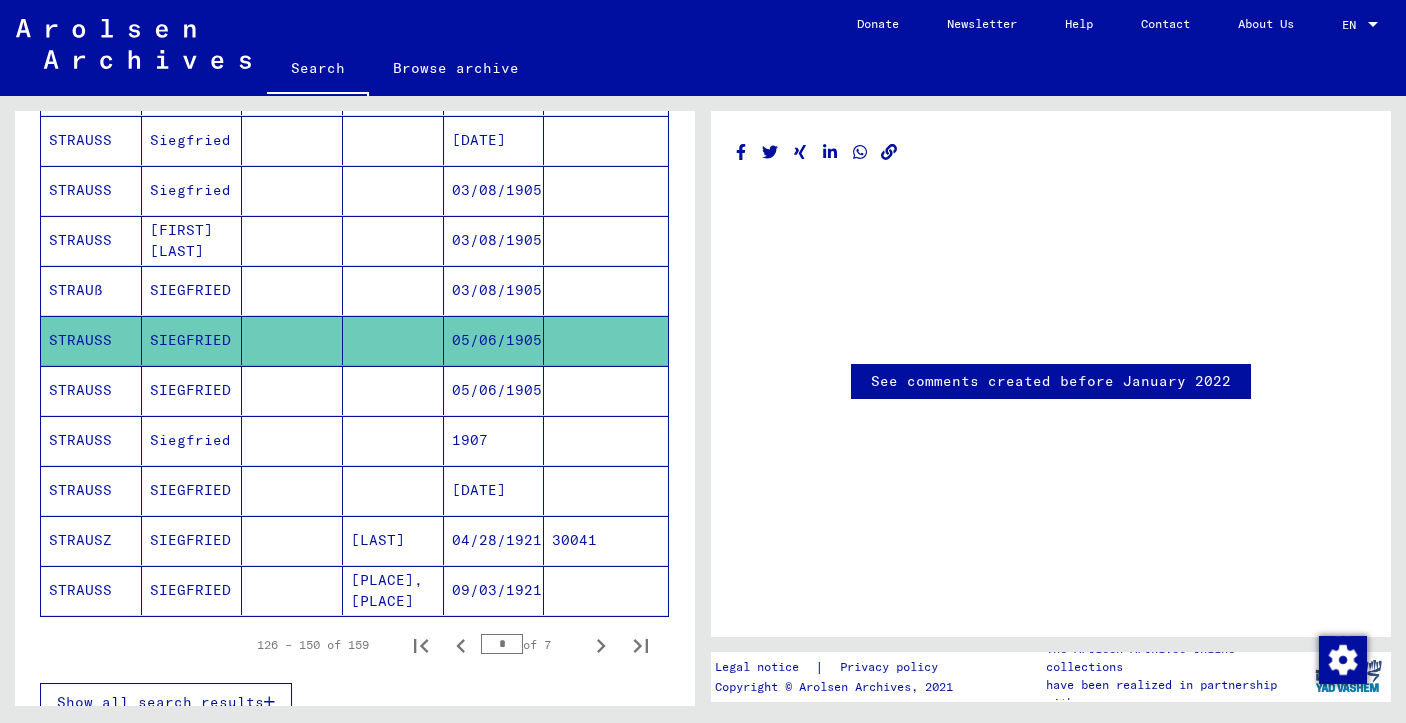 scroll, scrollTop: 1209, scrollLeft: 0, axis: vertical 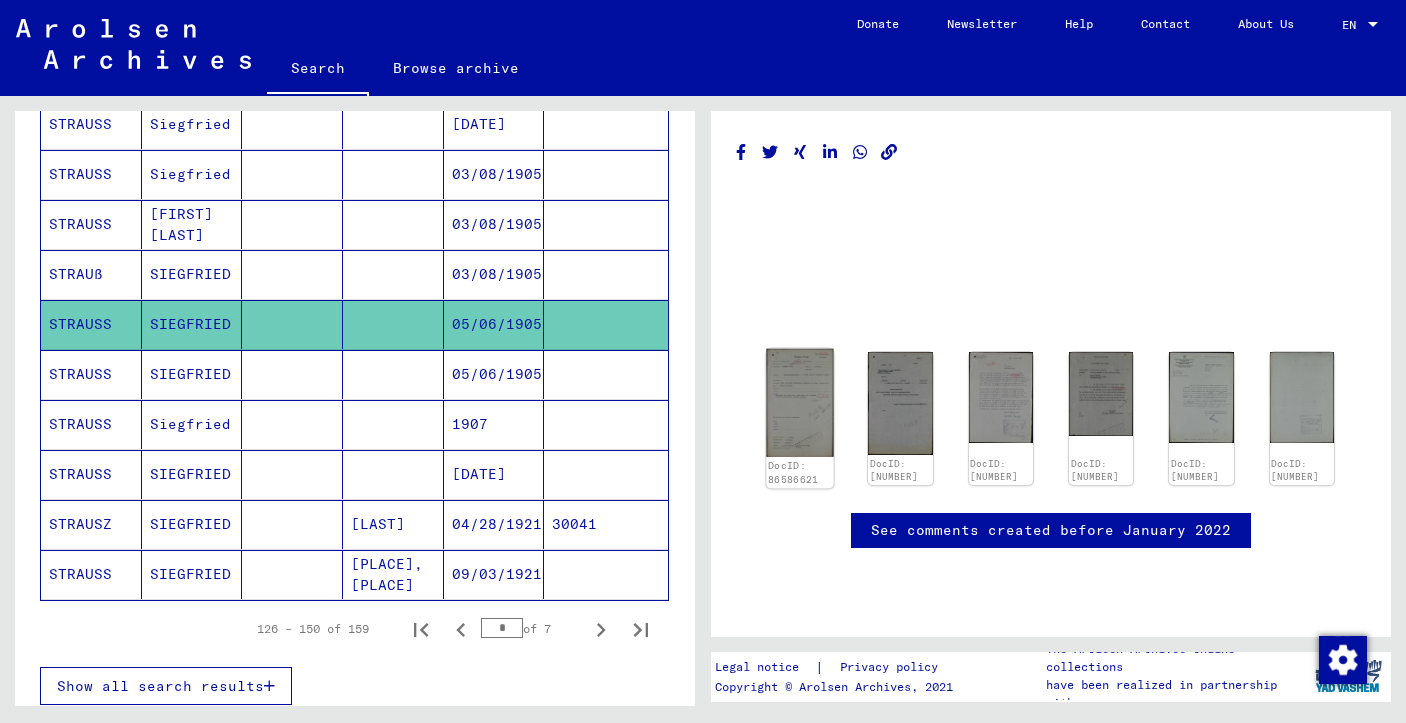 click 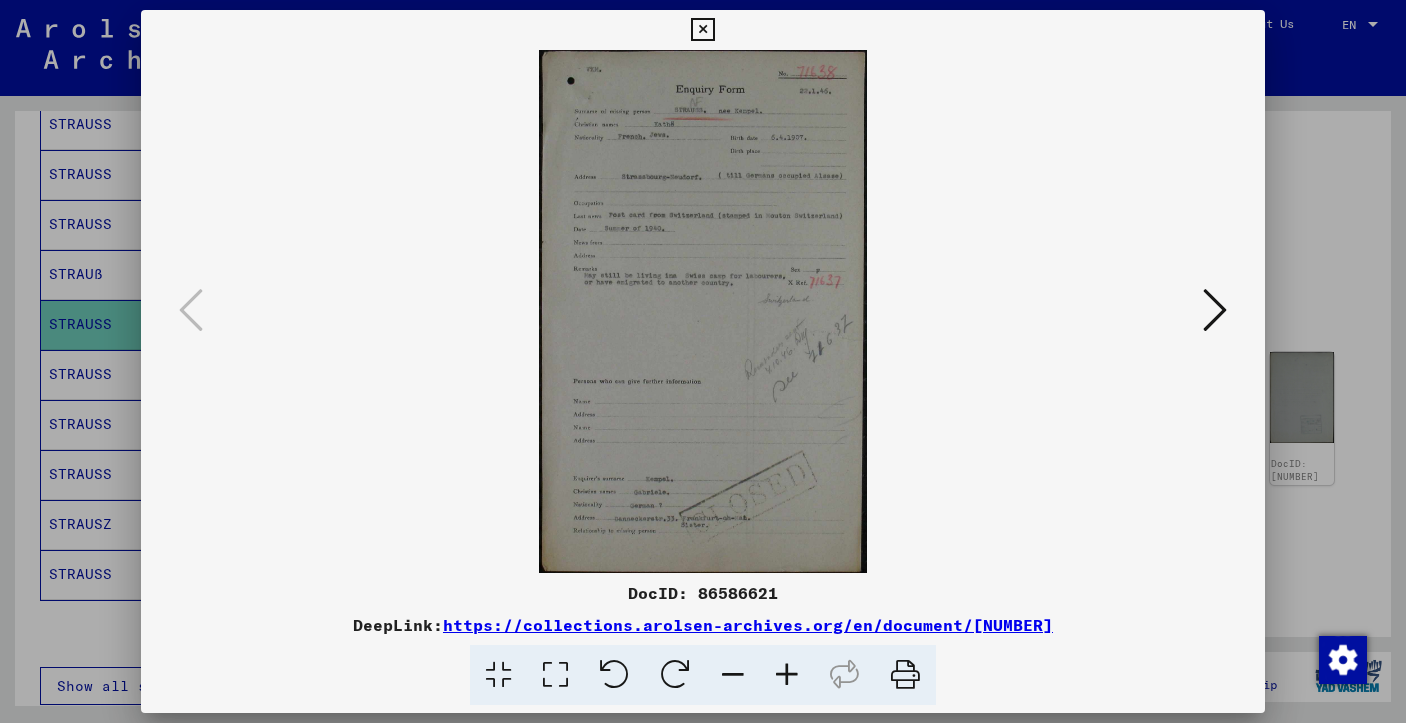 click at bounding box center [1215, 310] 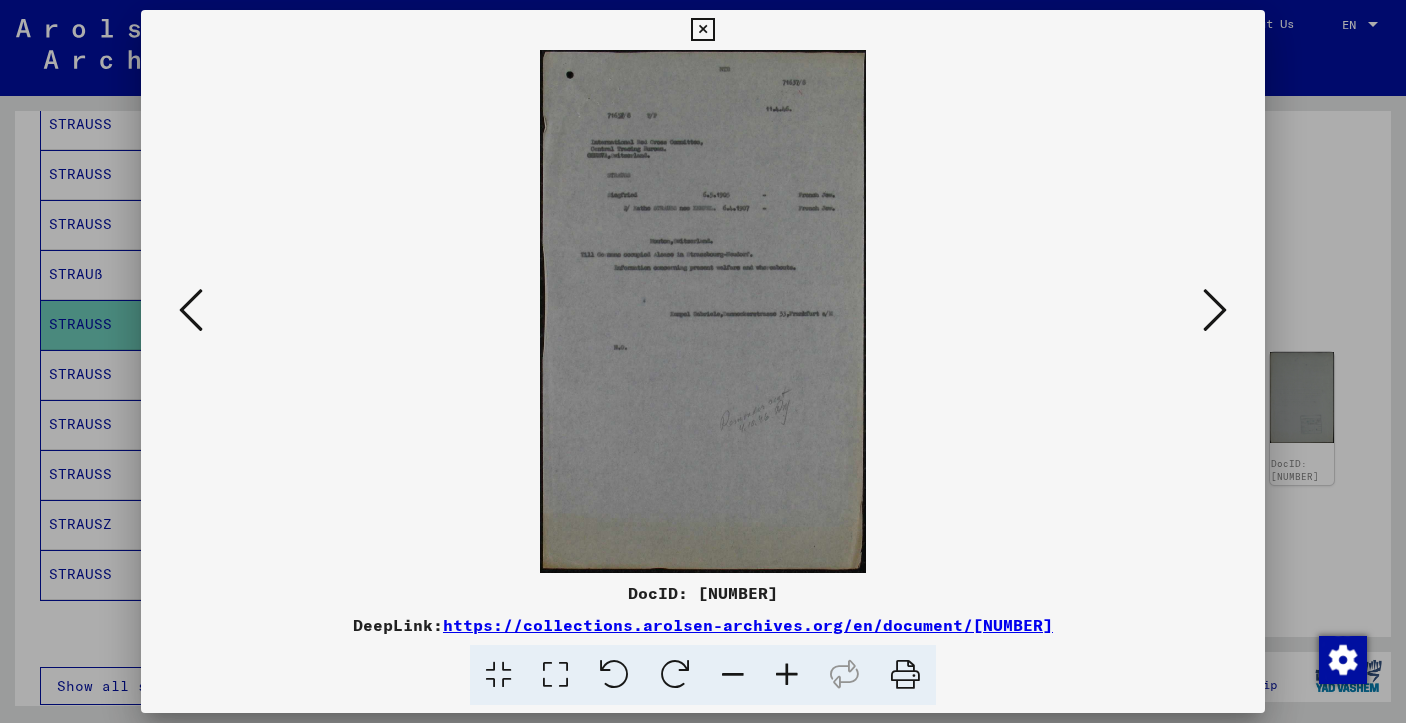 click at bounding box center [1215, 310] 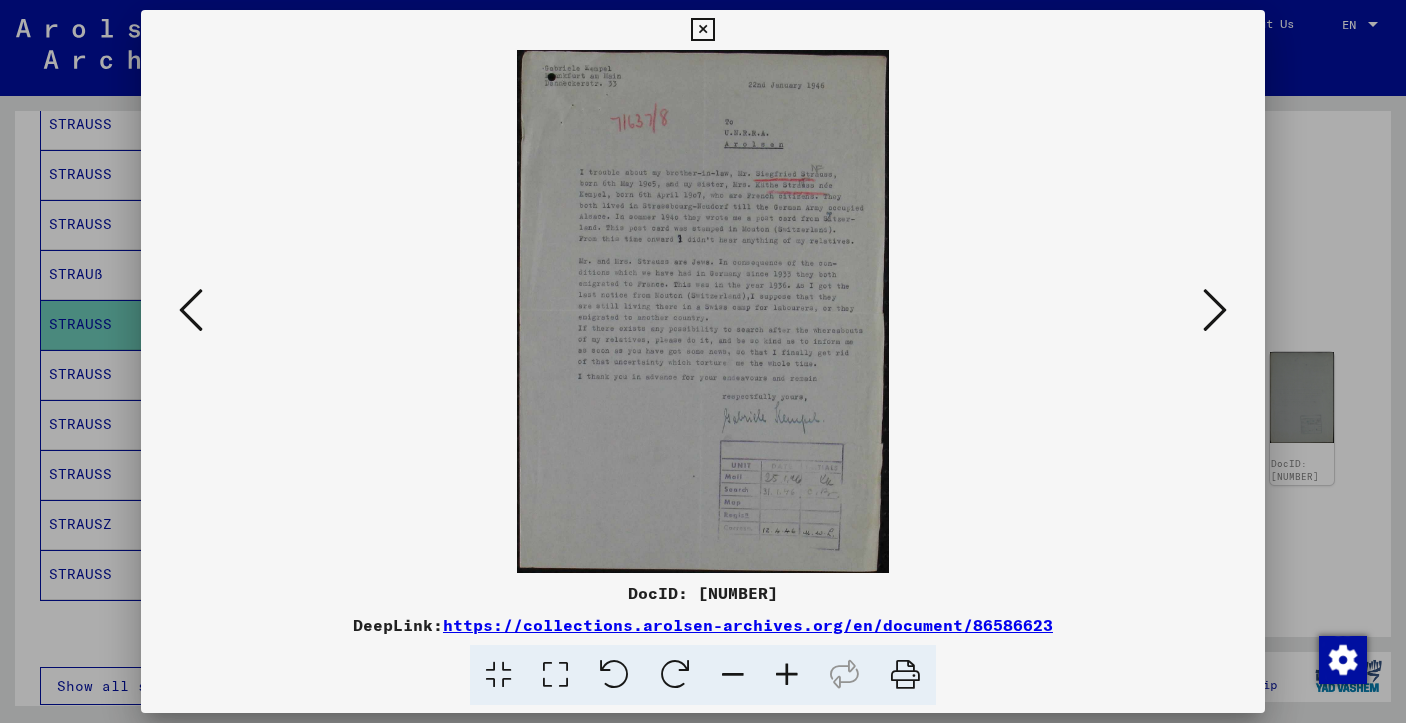 click at bounding box center (191, 310) 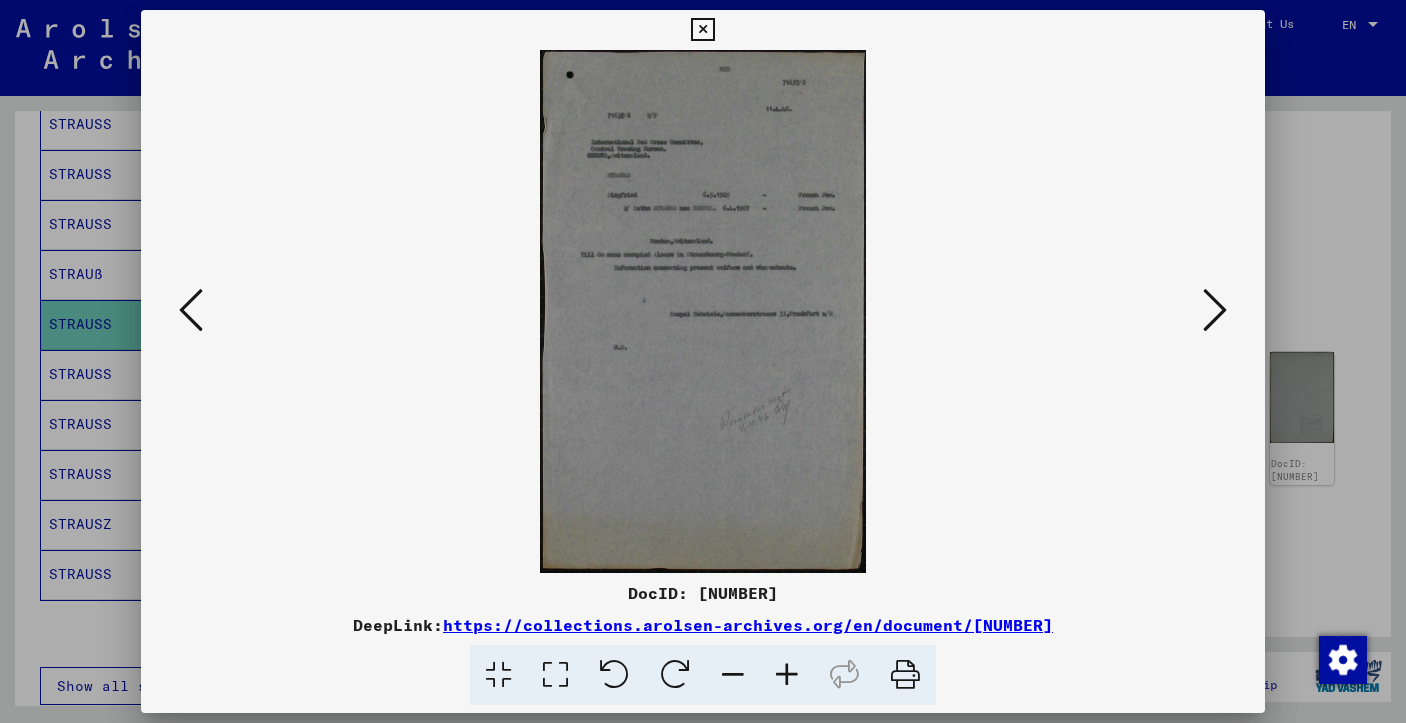 click at bounding box center [191, 310] 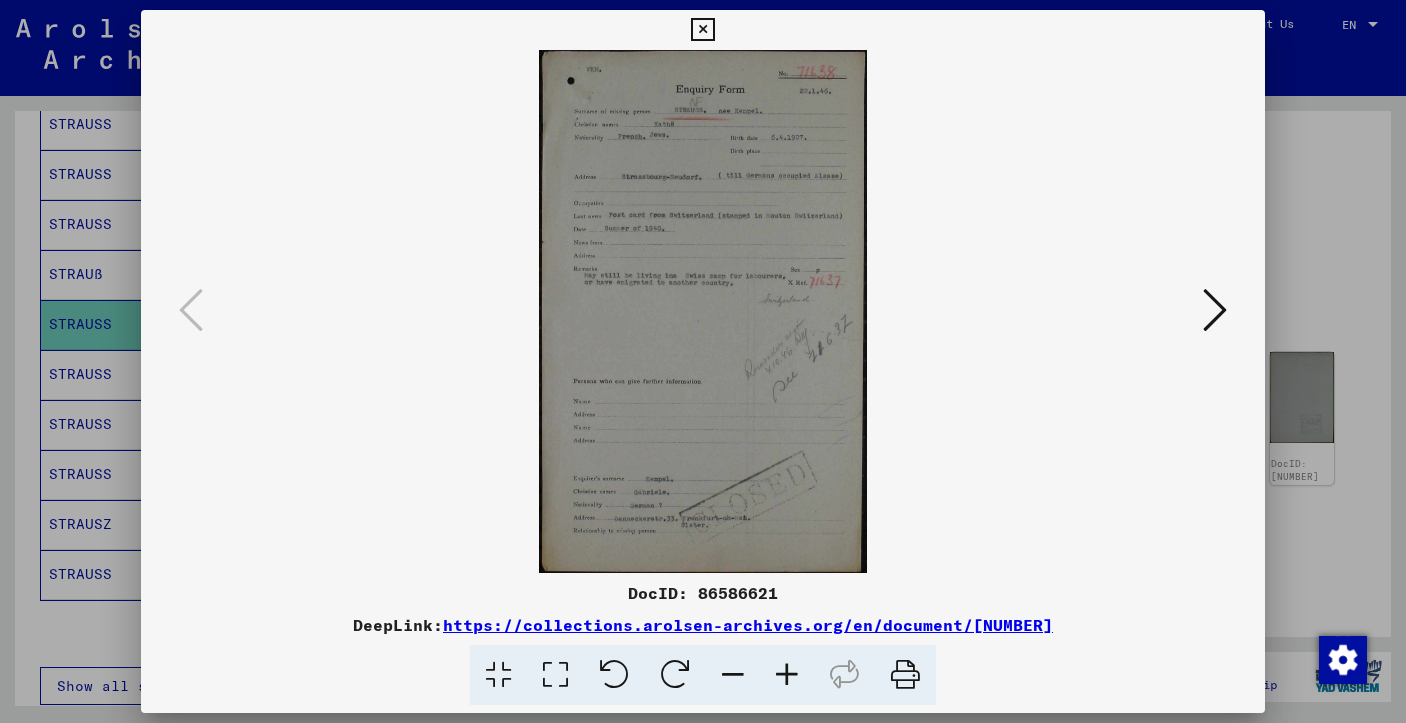 click at bounding box center (498, 675) 